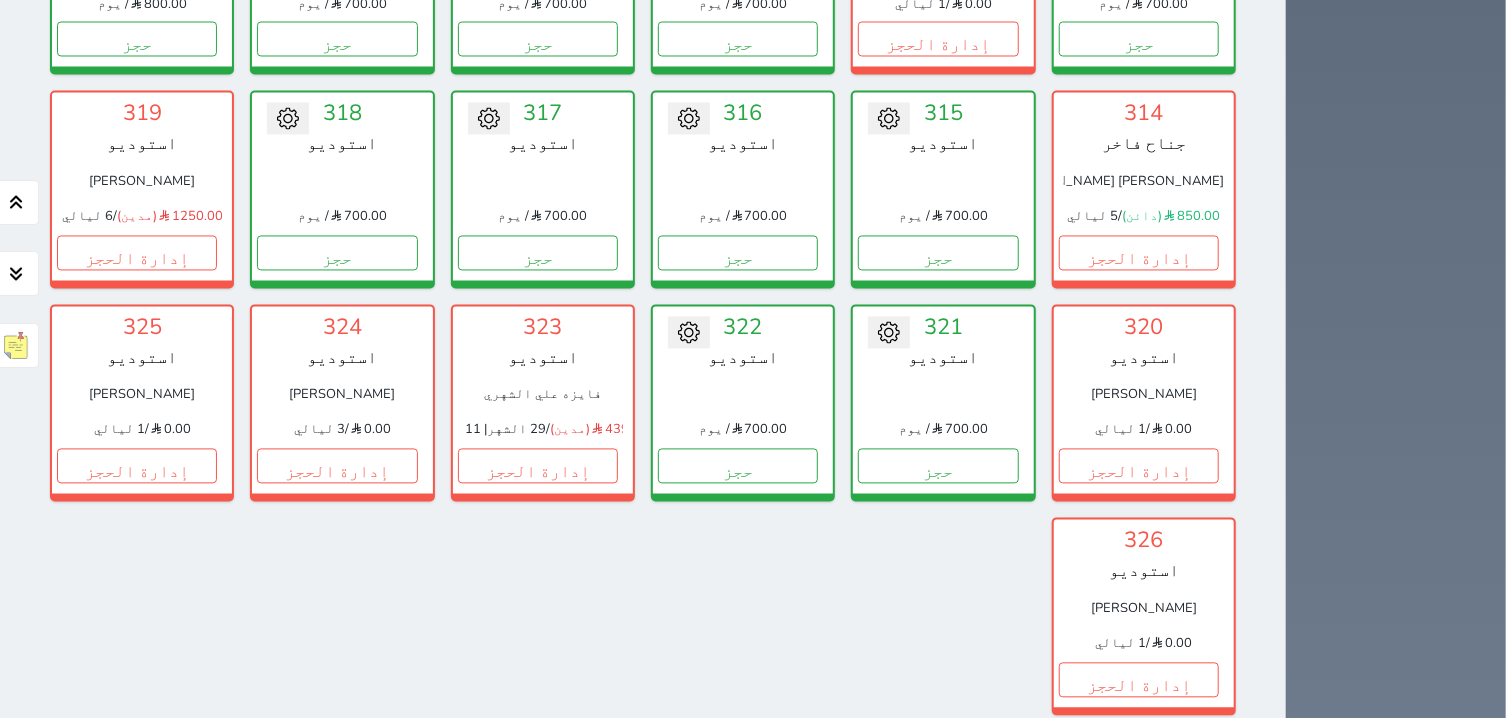 scroll, scrollTop: 1826, scrollLeft: 0, axis: vertical 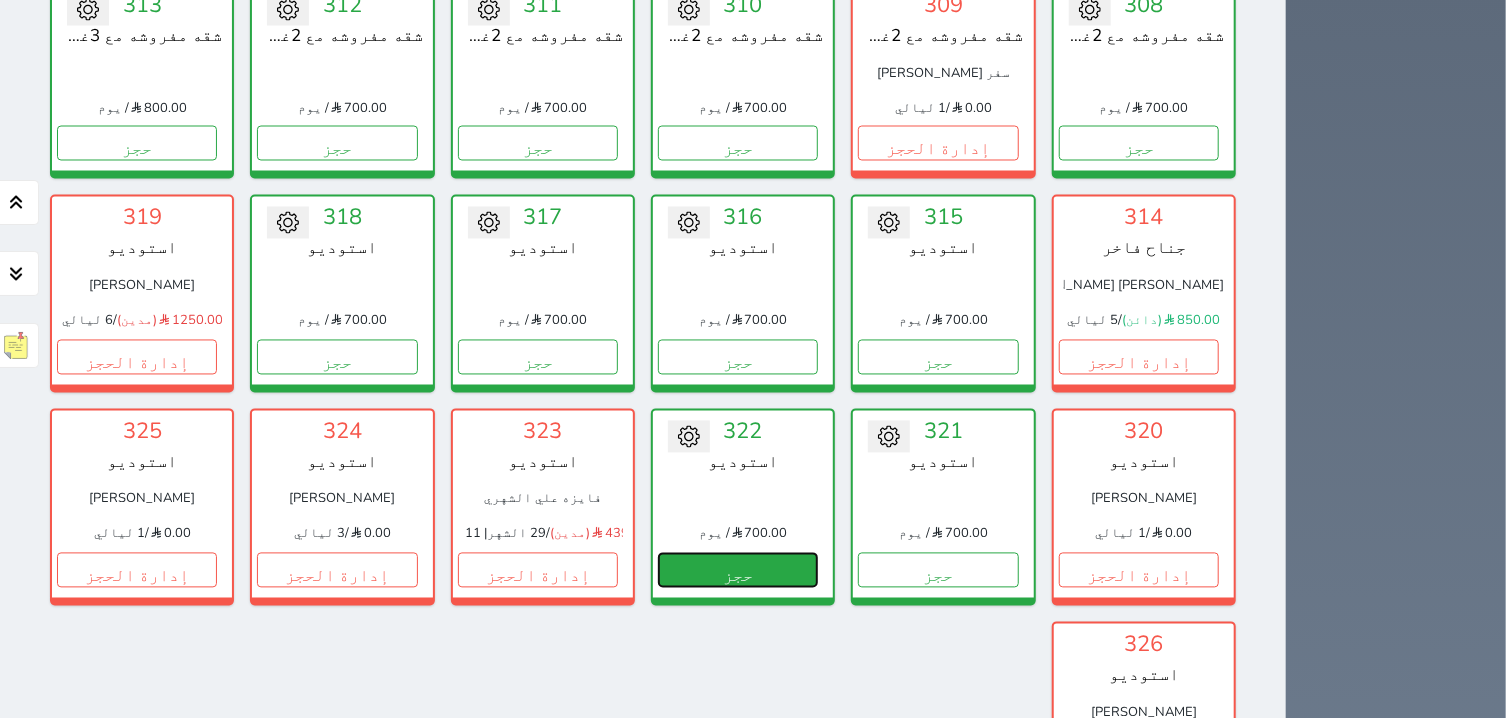 click on "حجز" at bounding box center (738, 570) 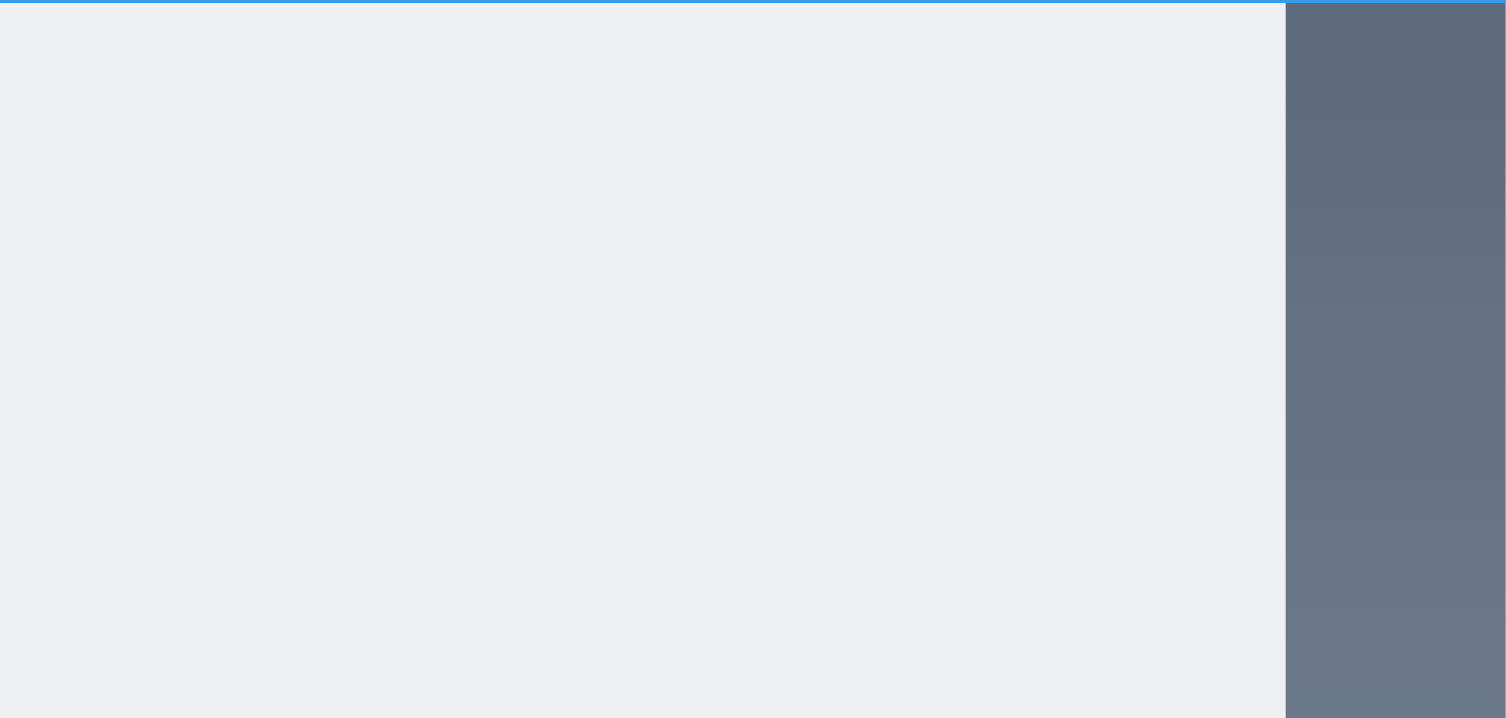 select on "1" 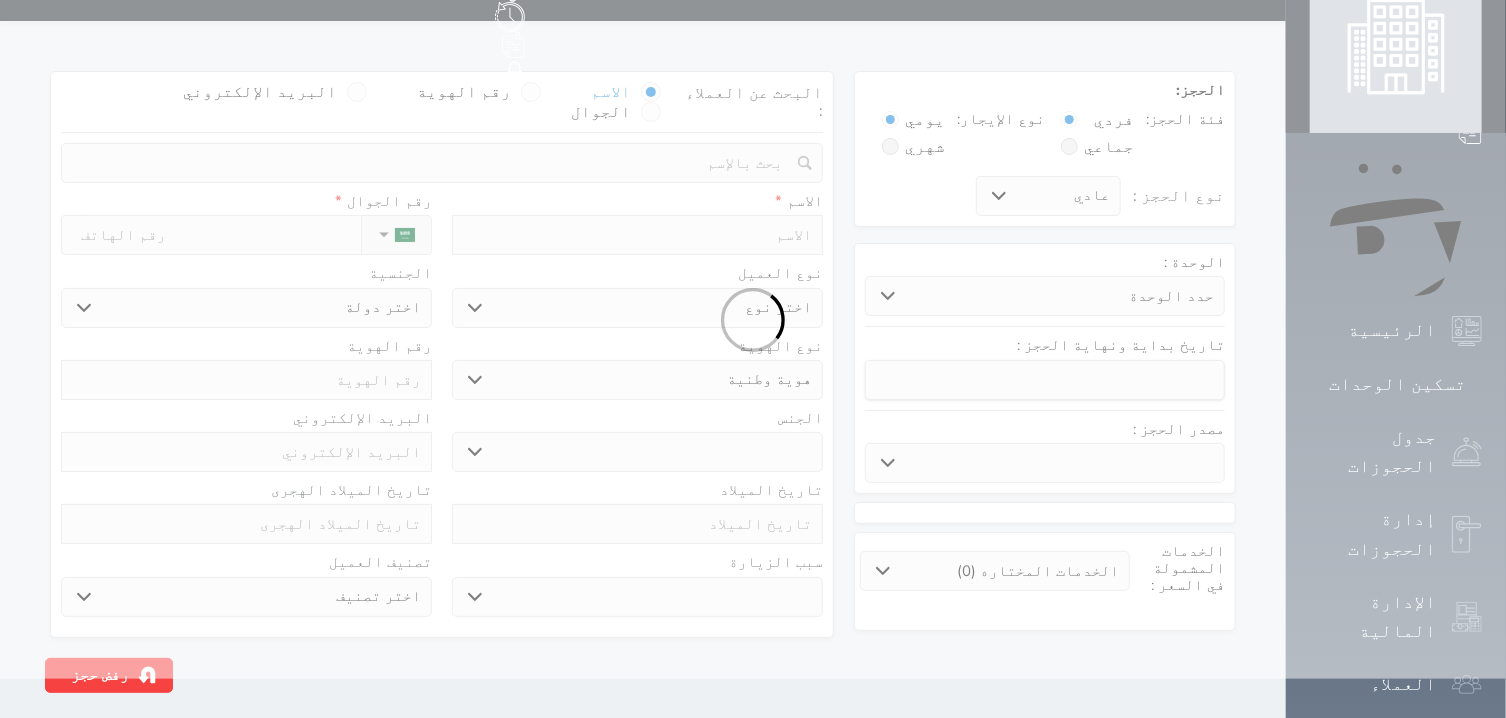 select 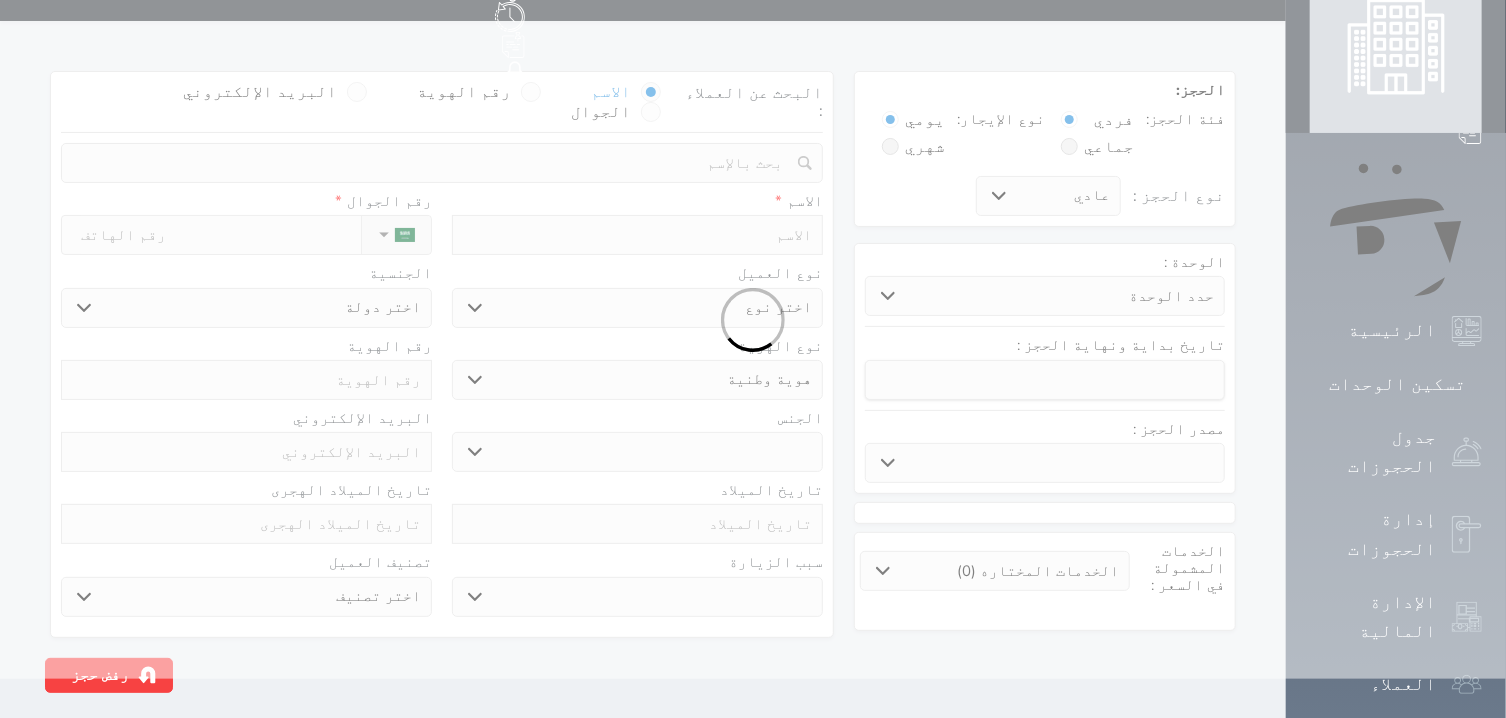 select 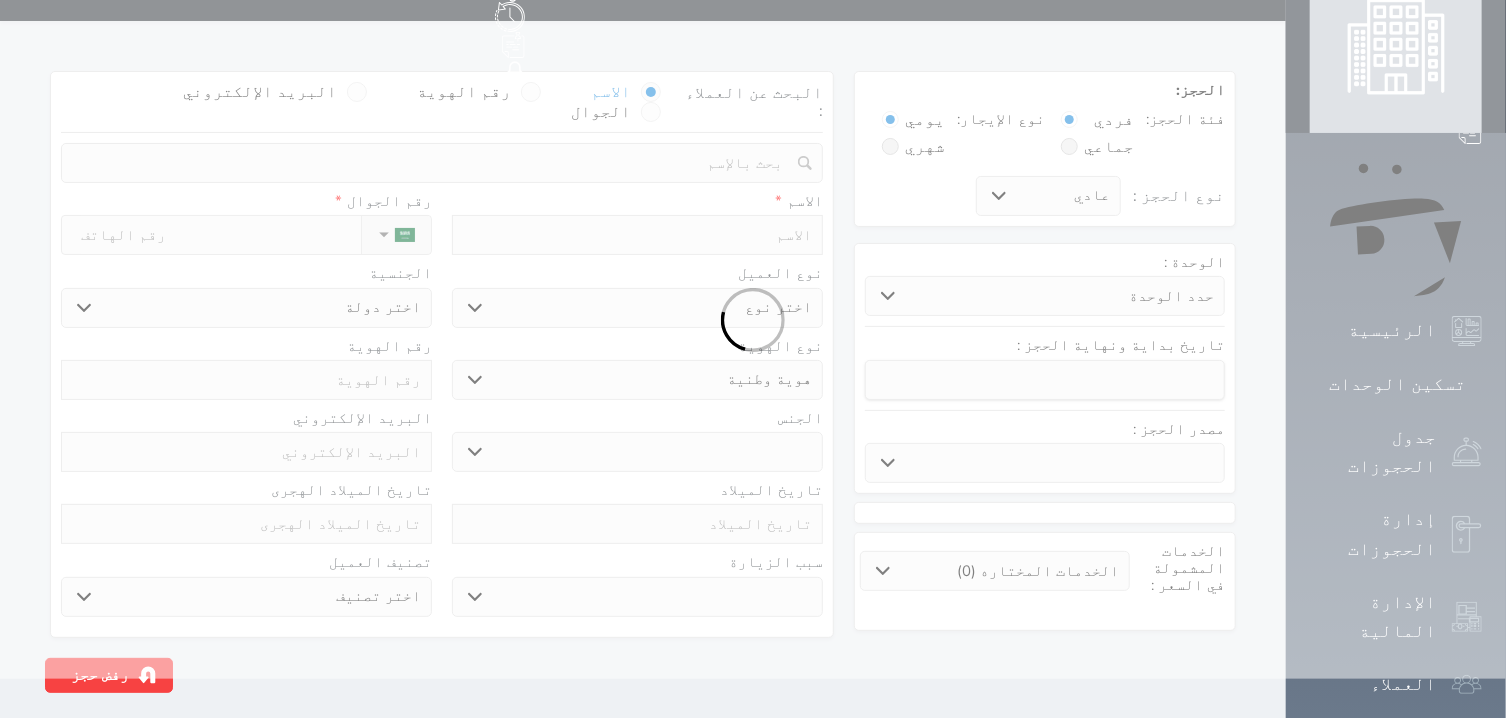 select 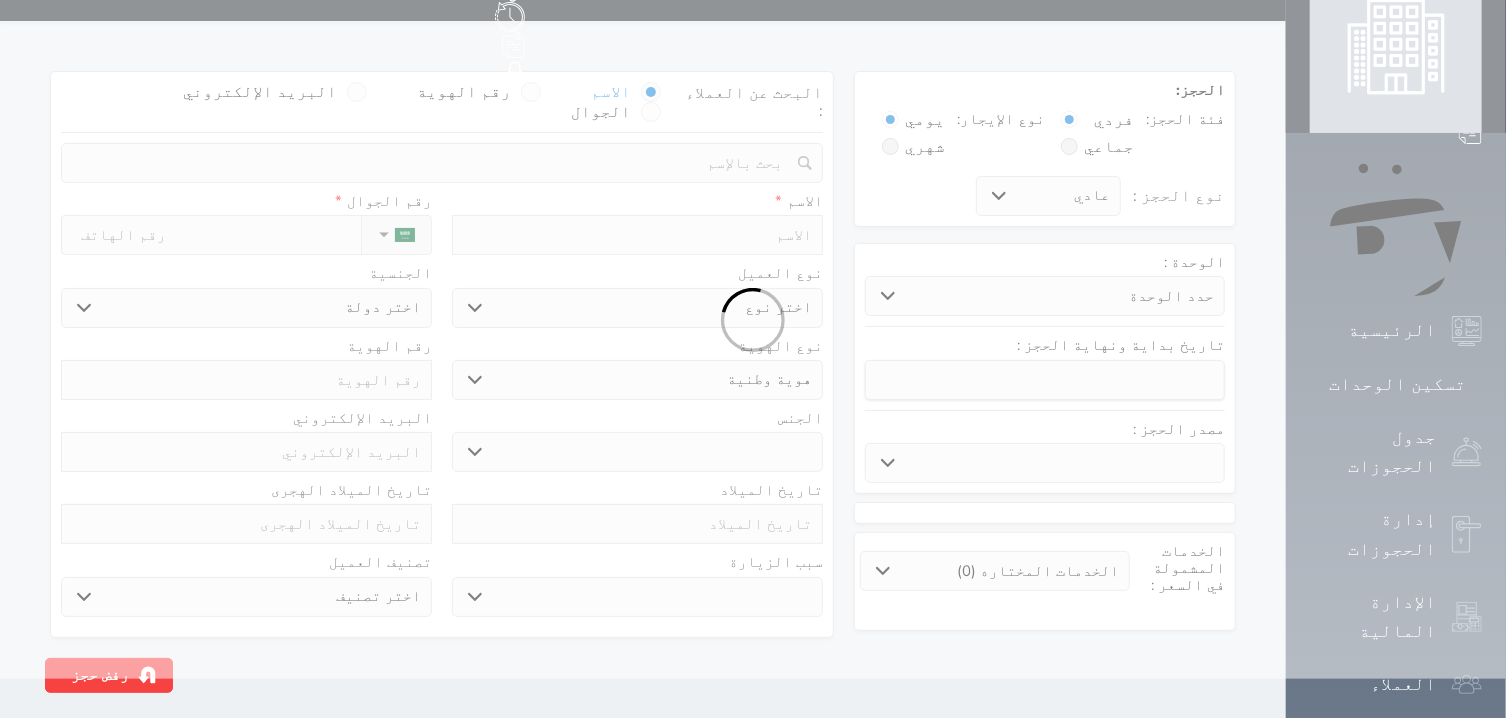 select 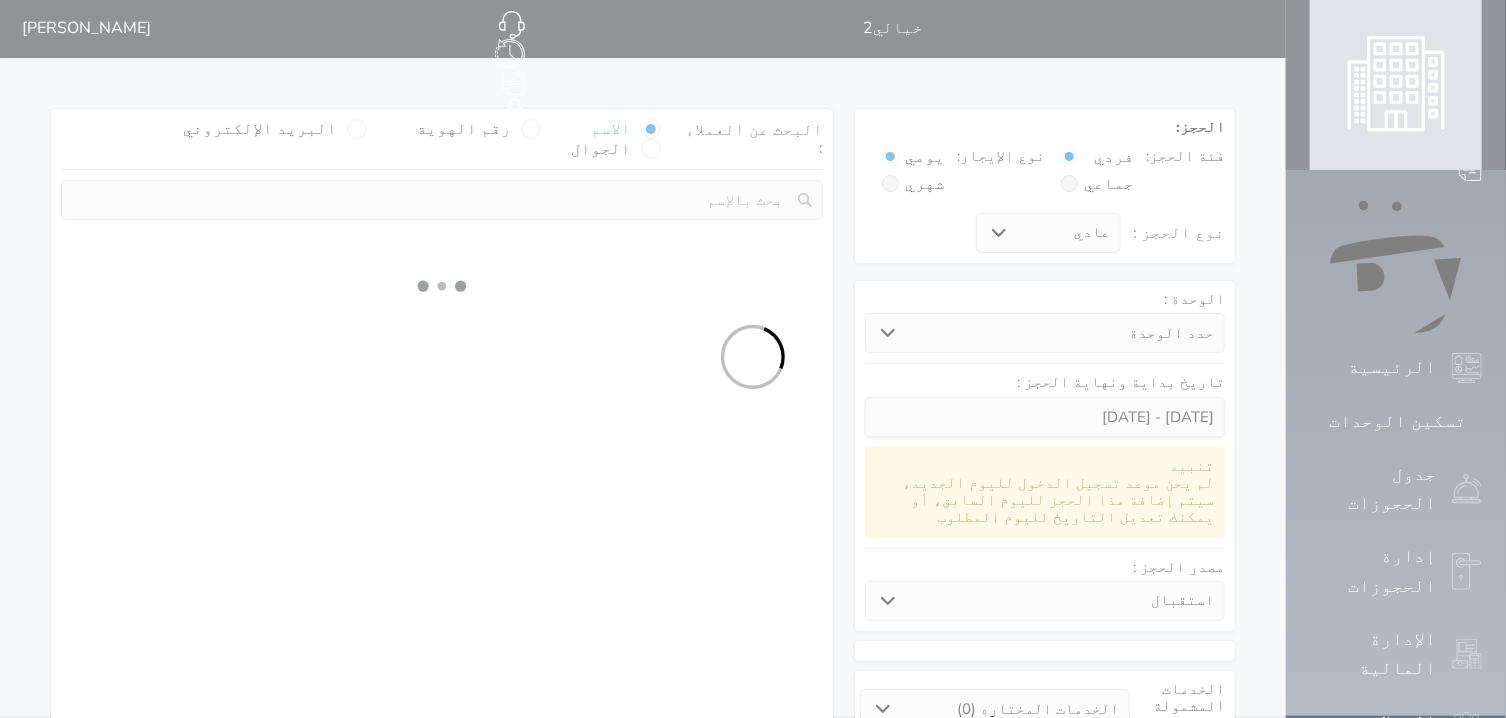 scroll, scrollTop: 0, scrollLeft: 0, axis: both 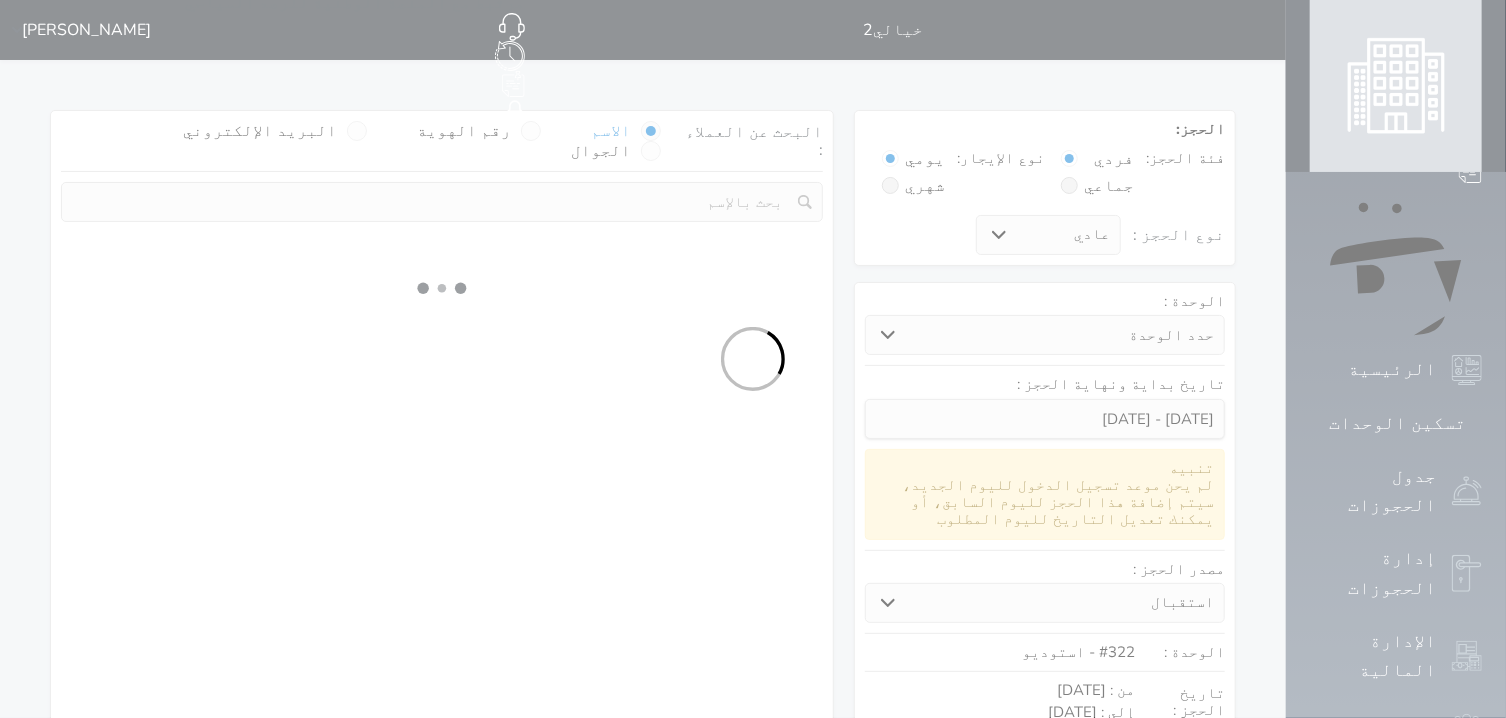 select 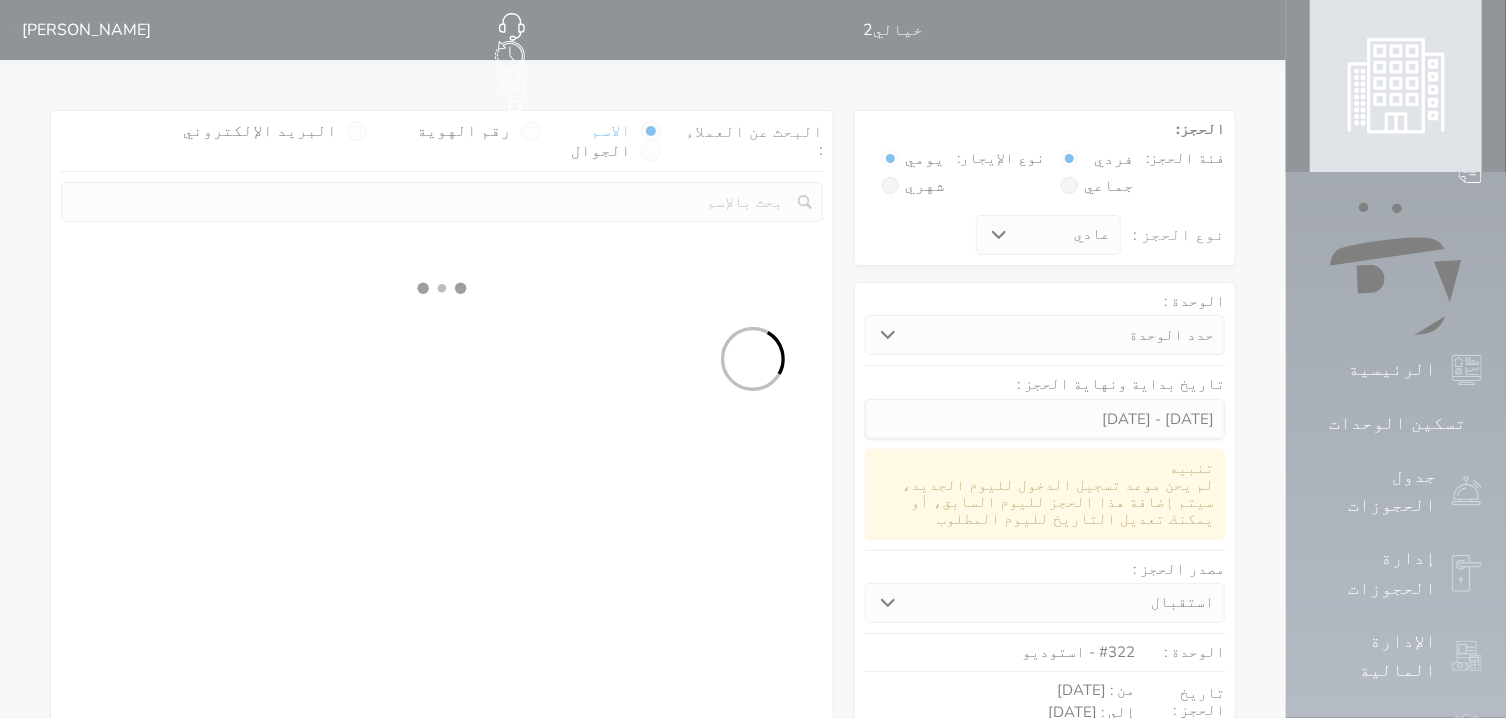 select on "113" 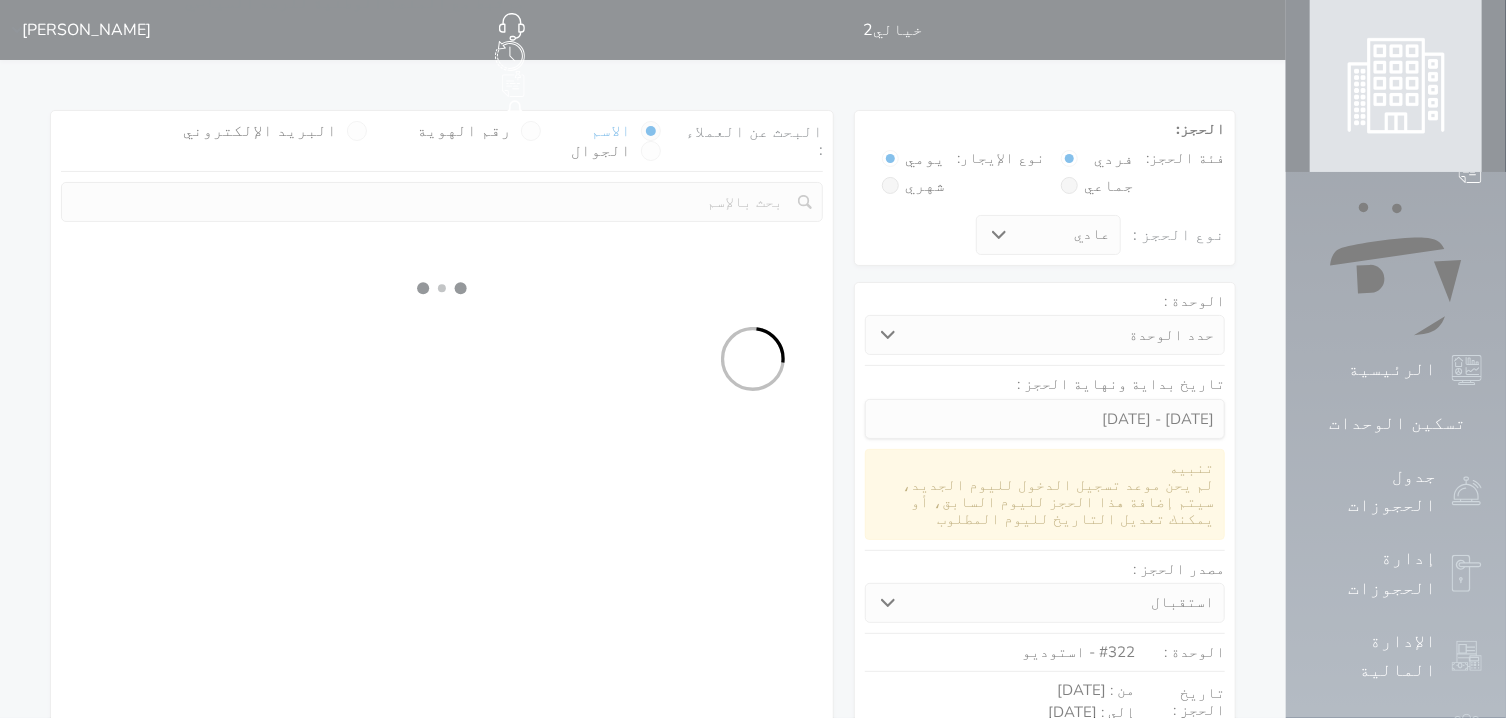 select on "1" 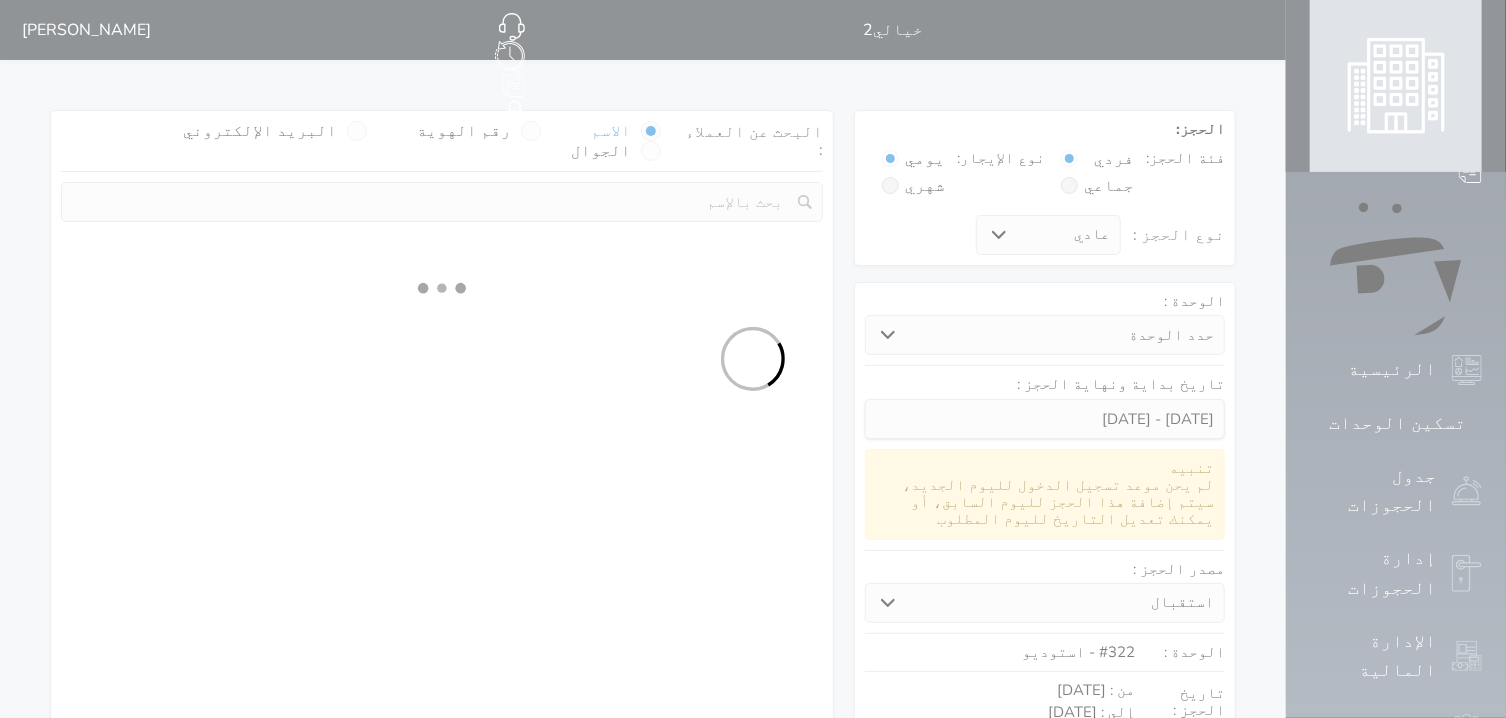 select 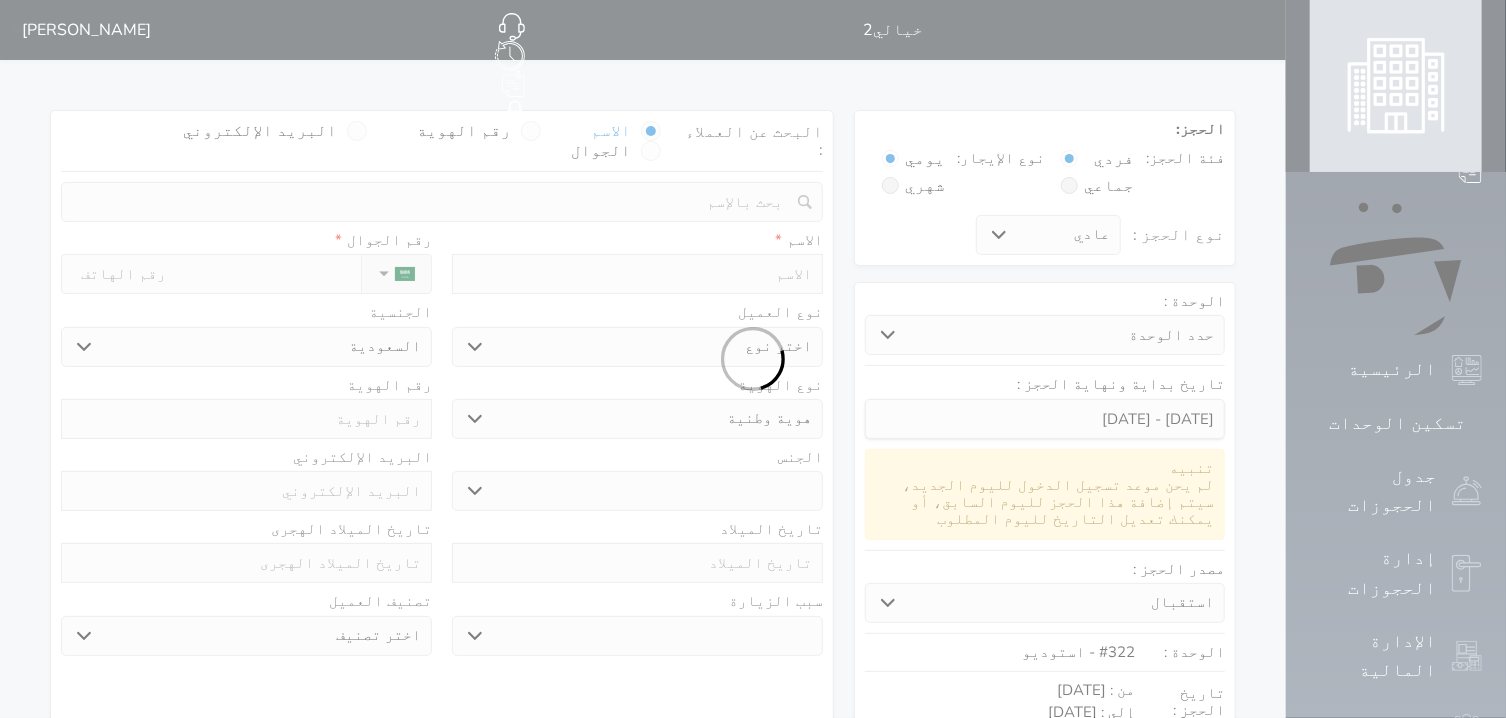 select 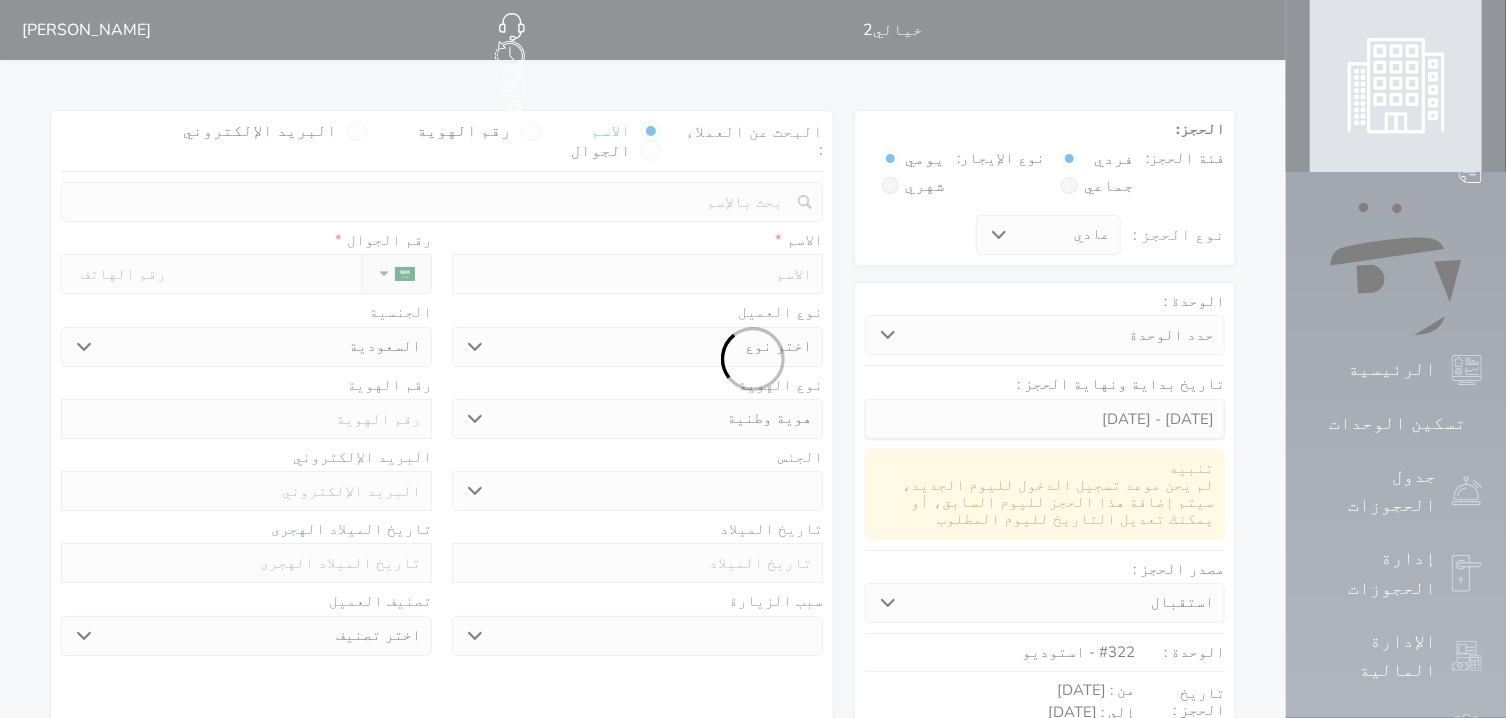 select 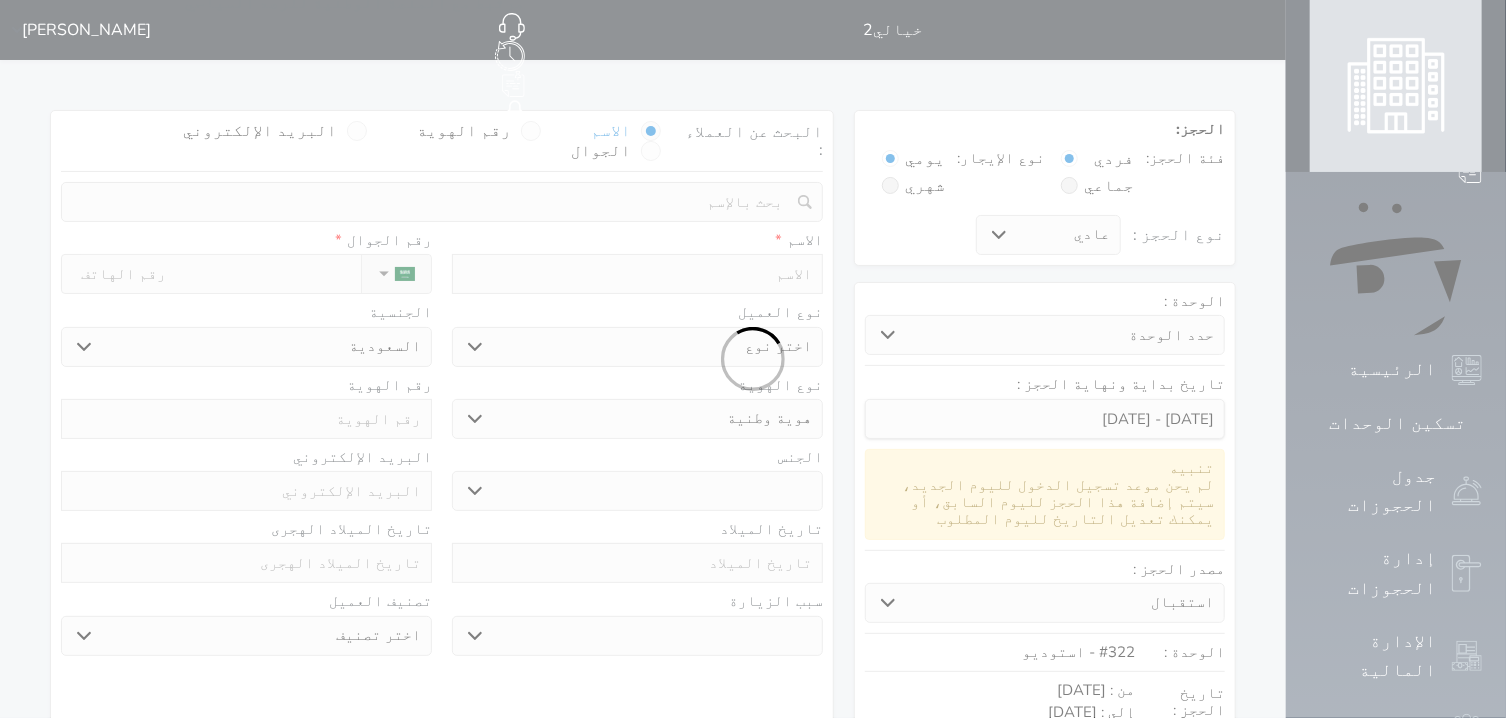 select 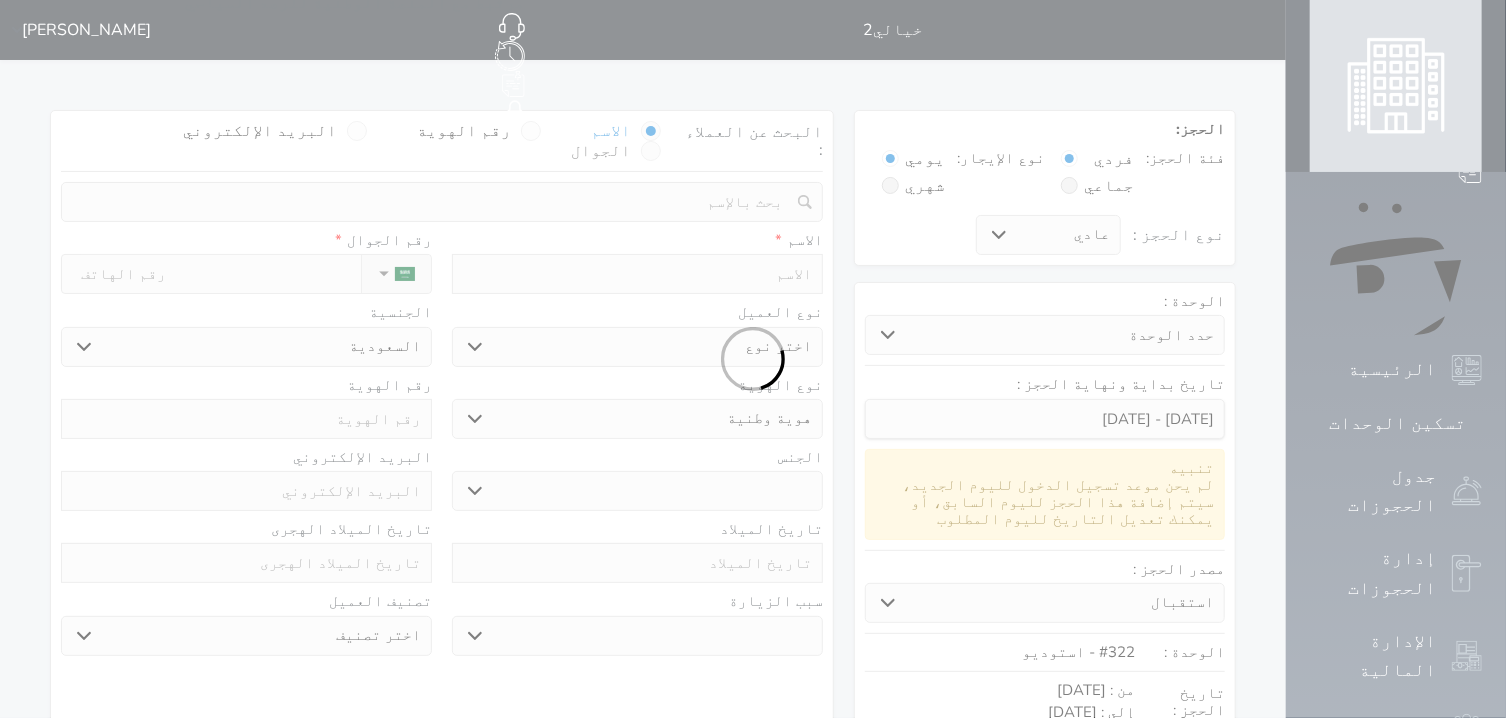 select 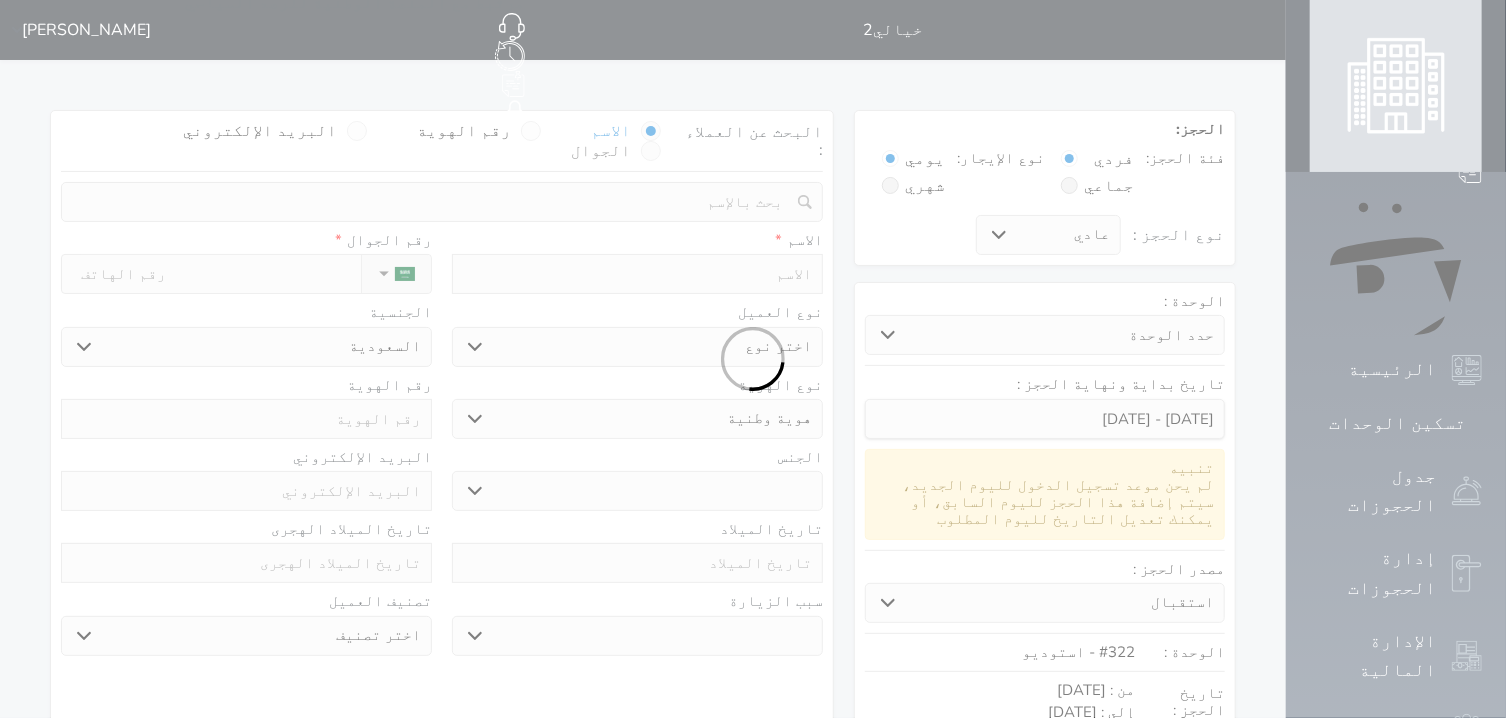 select on "1" 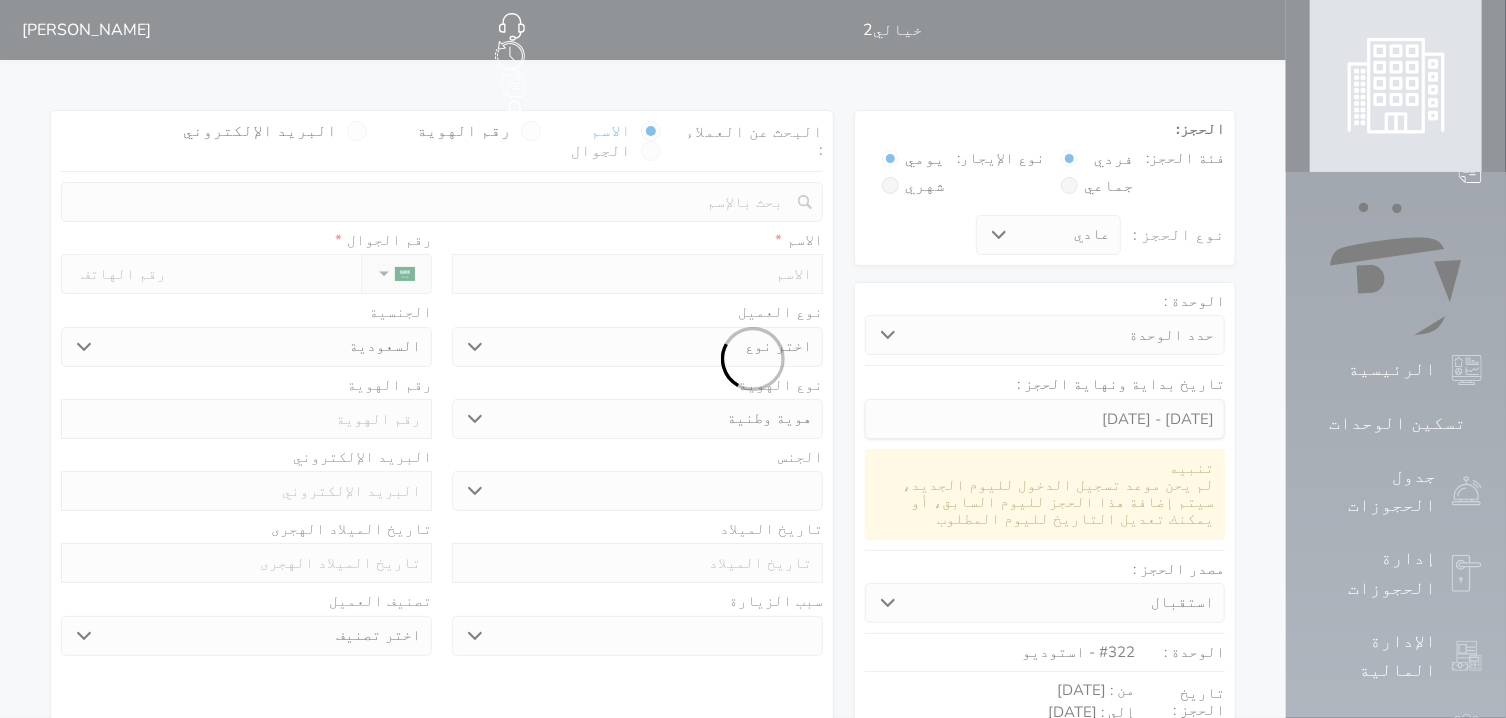 select on "7" 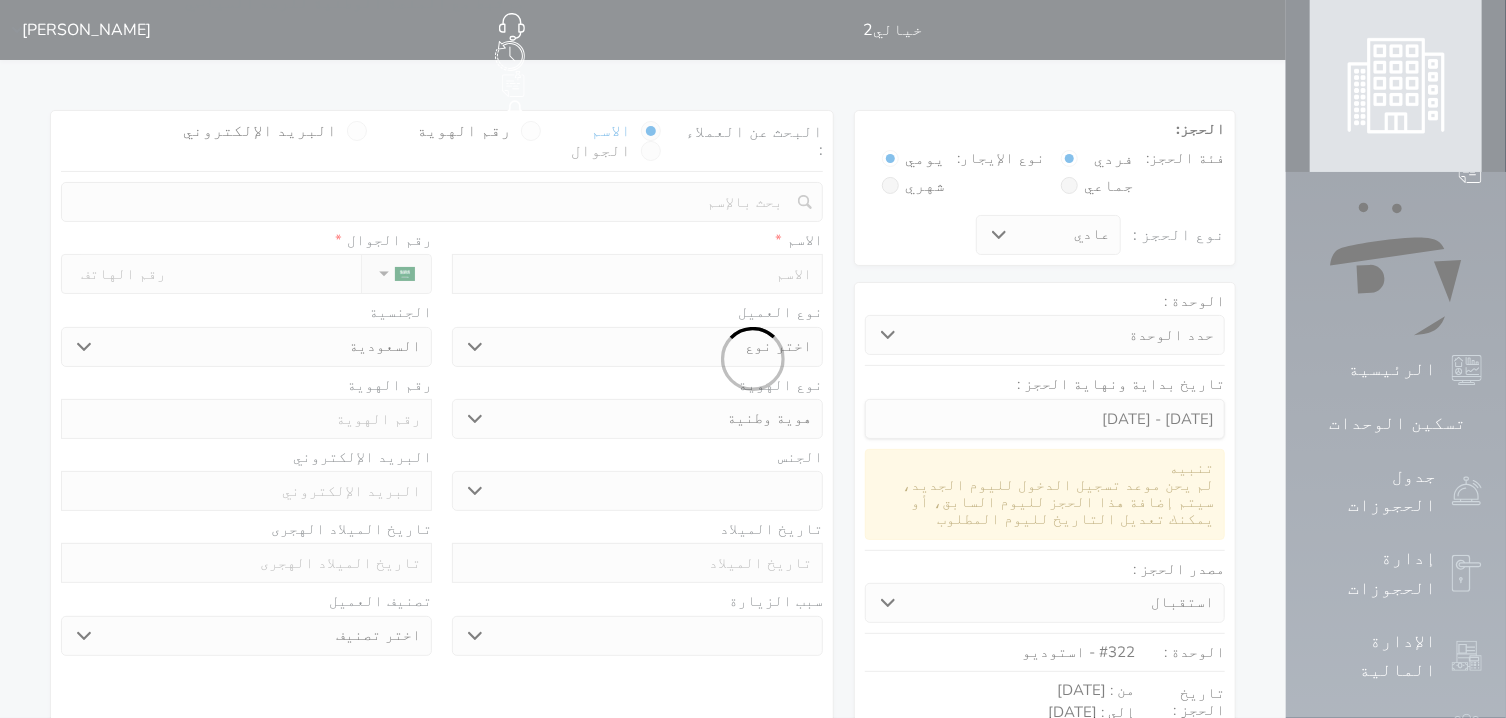 select 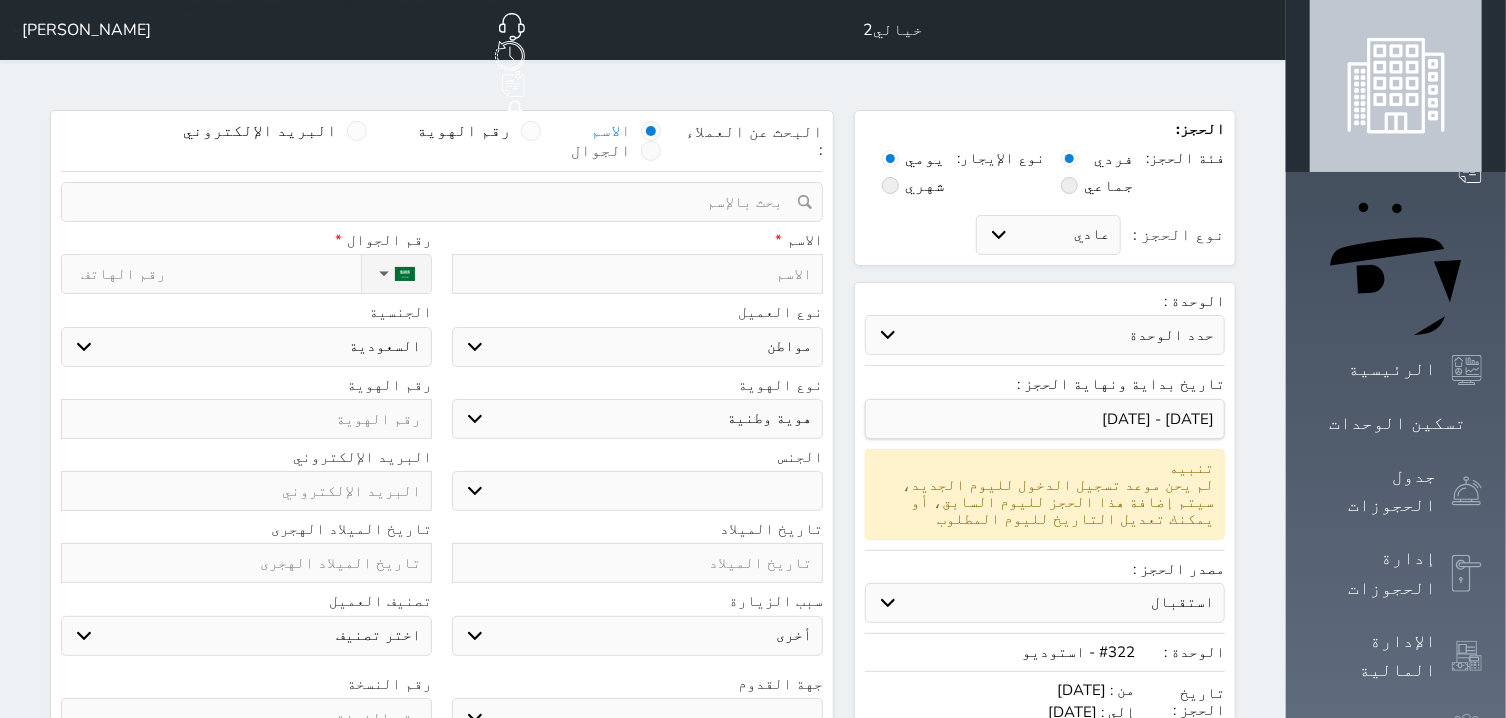select 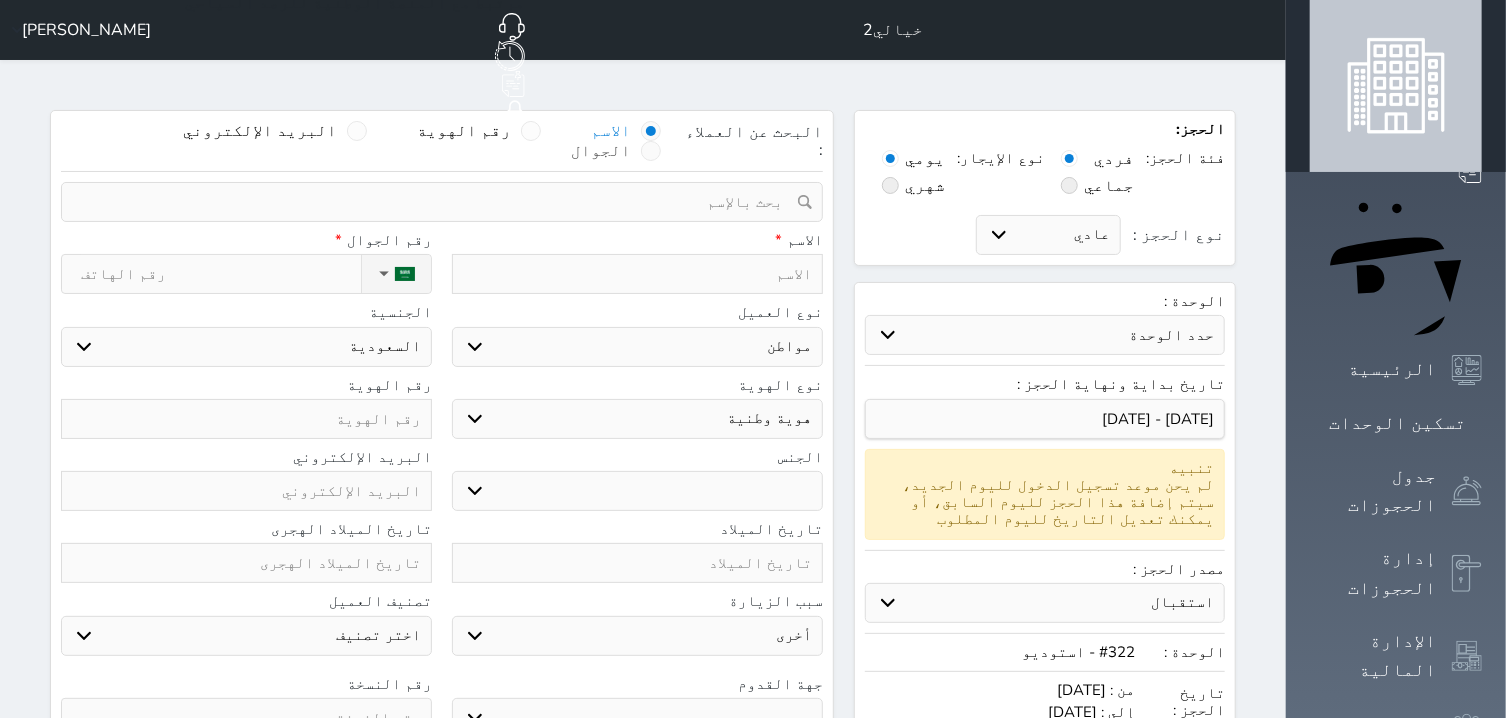 click at bounding box center (651, 151) 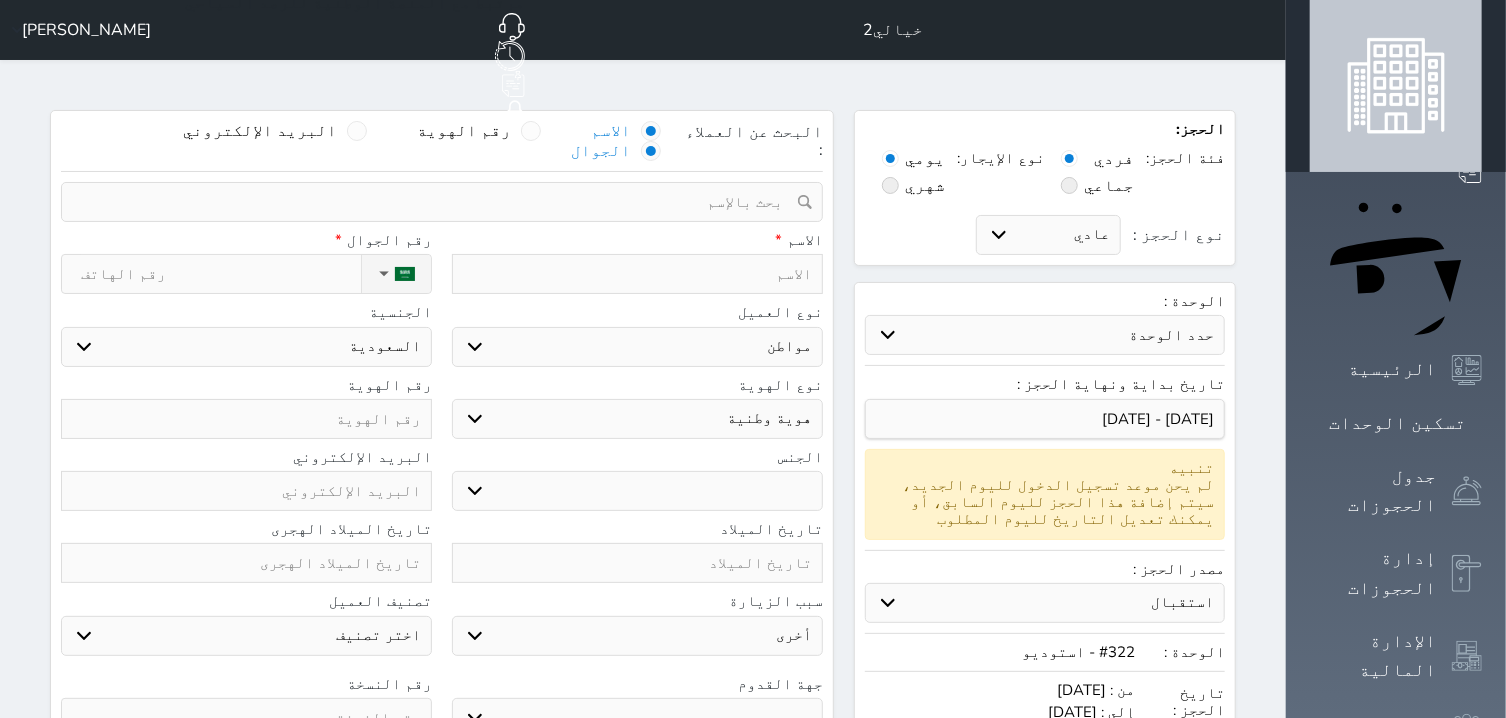 select 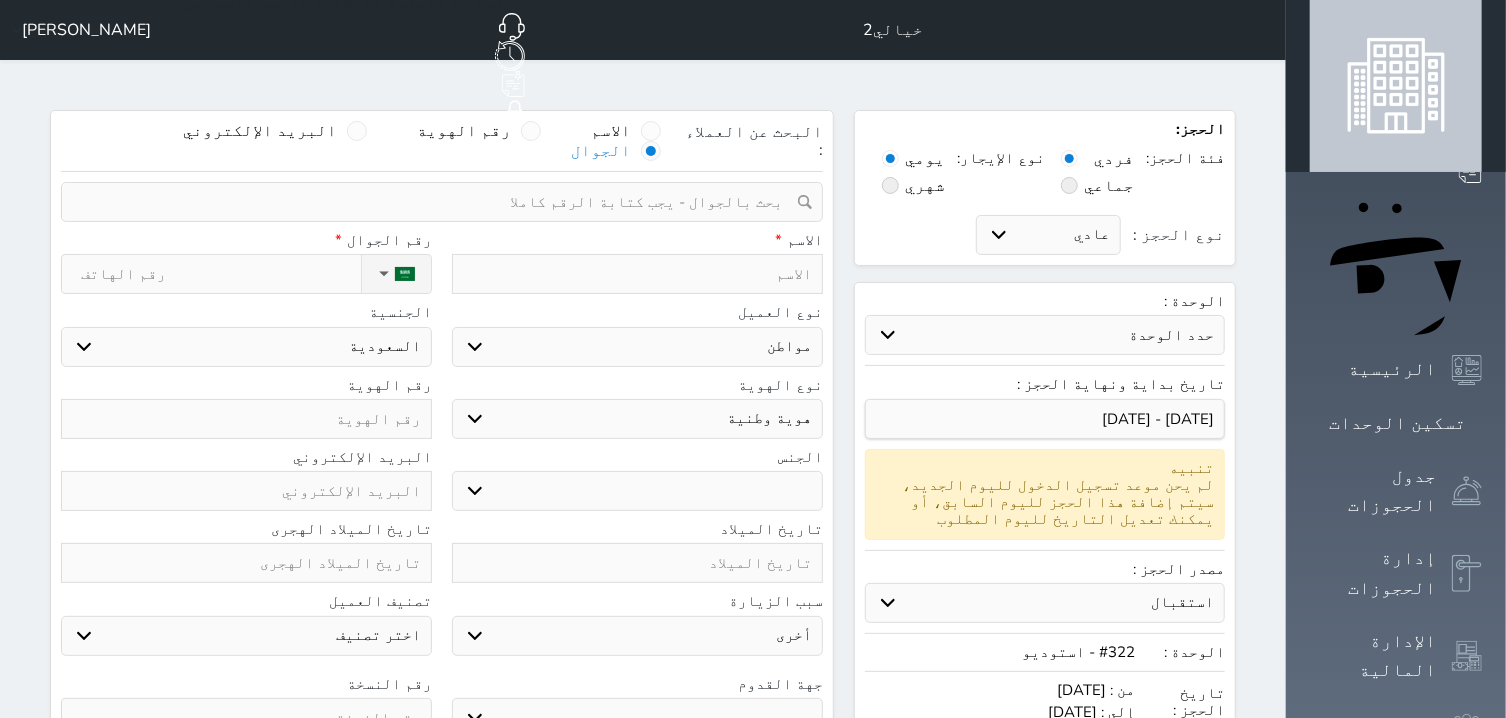 click at bounding box center [435, 202] 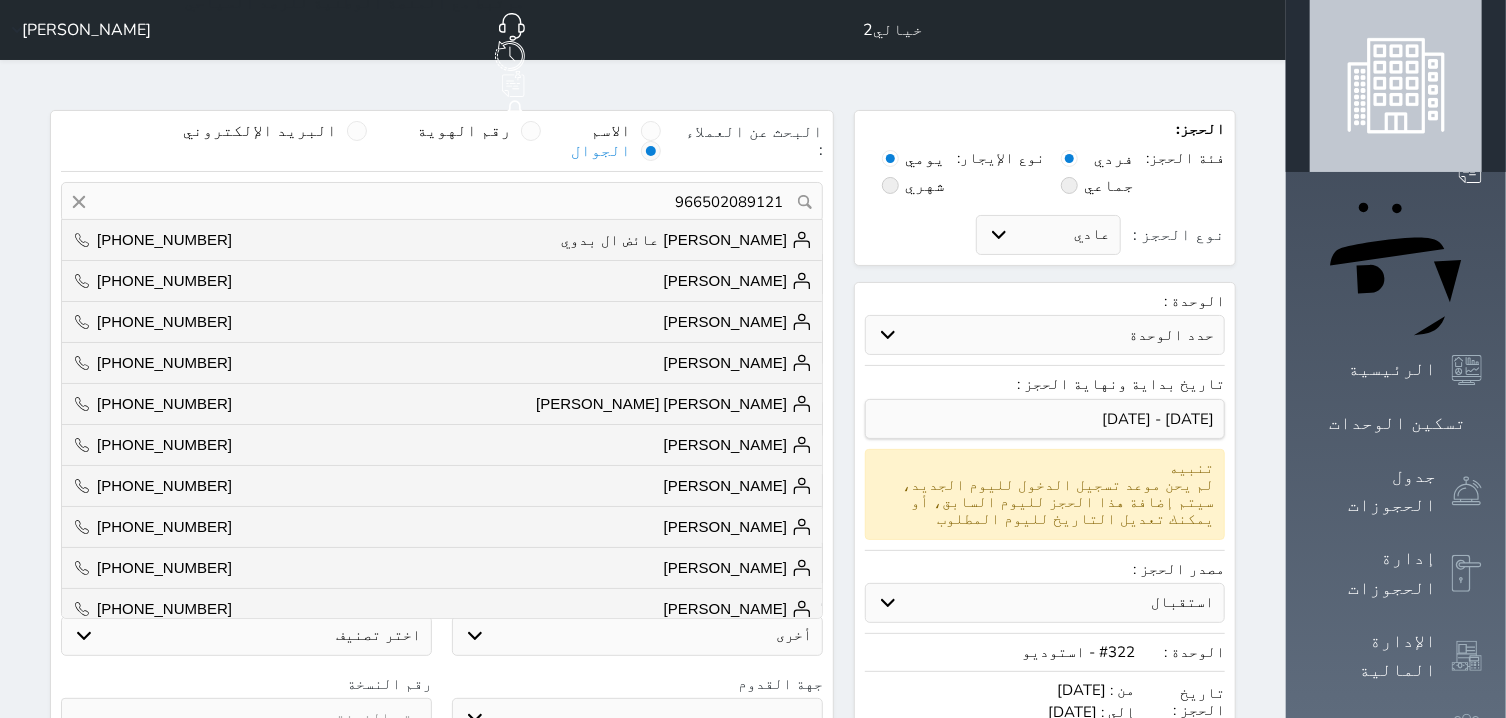 click on "966502089121" at bounding box center [442, 202] 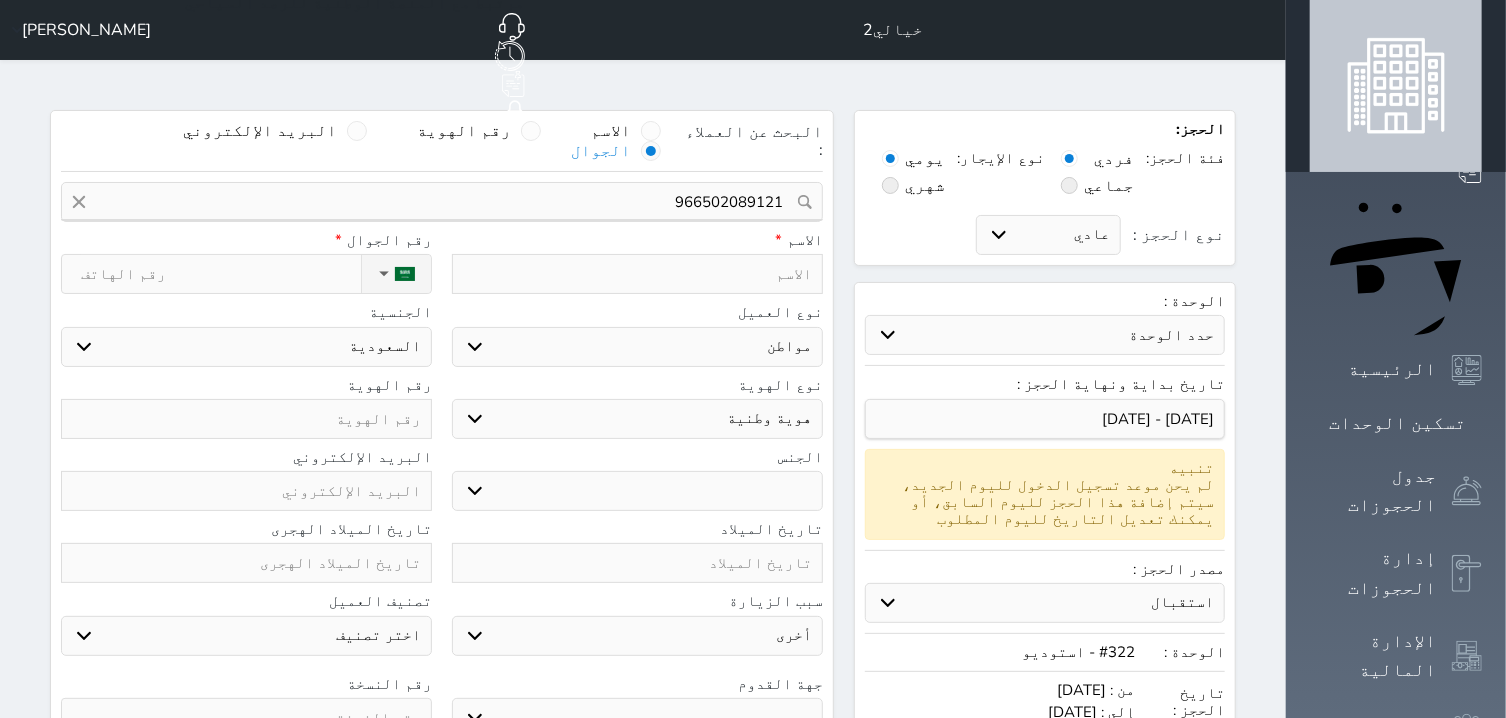 click 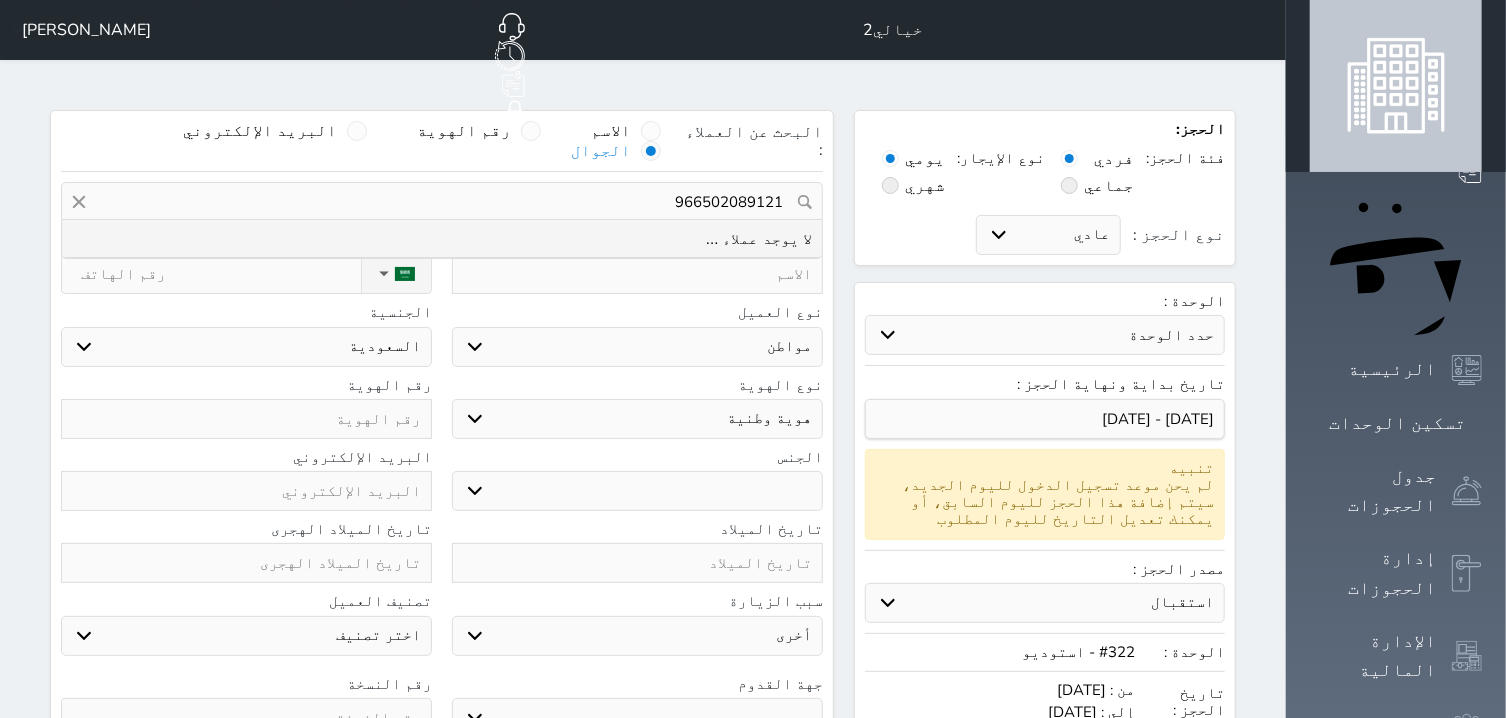 drag, startPoint x: 848, startPoint y: 155, endPoint x: 829, endPoint y: 155, distance: 19 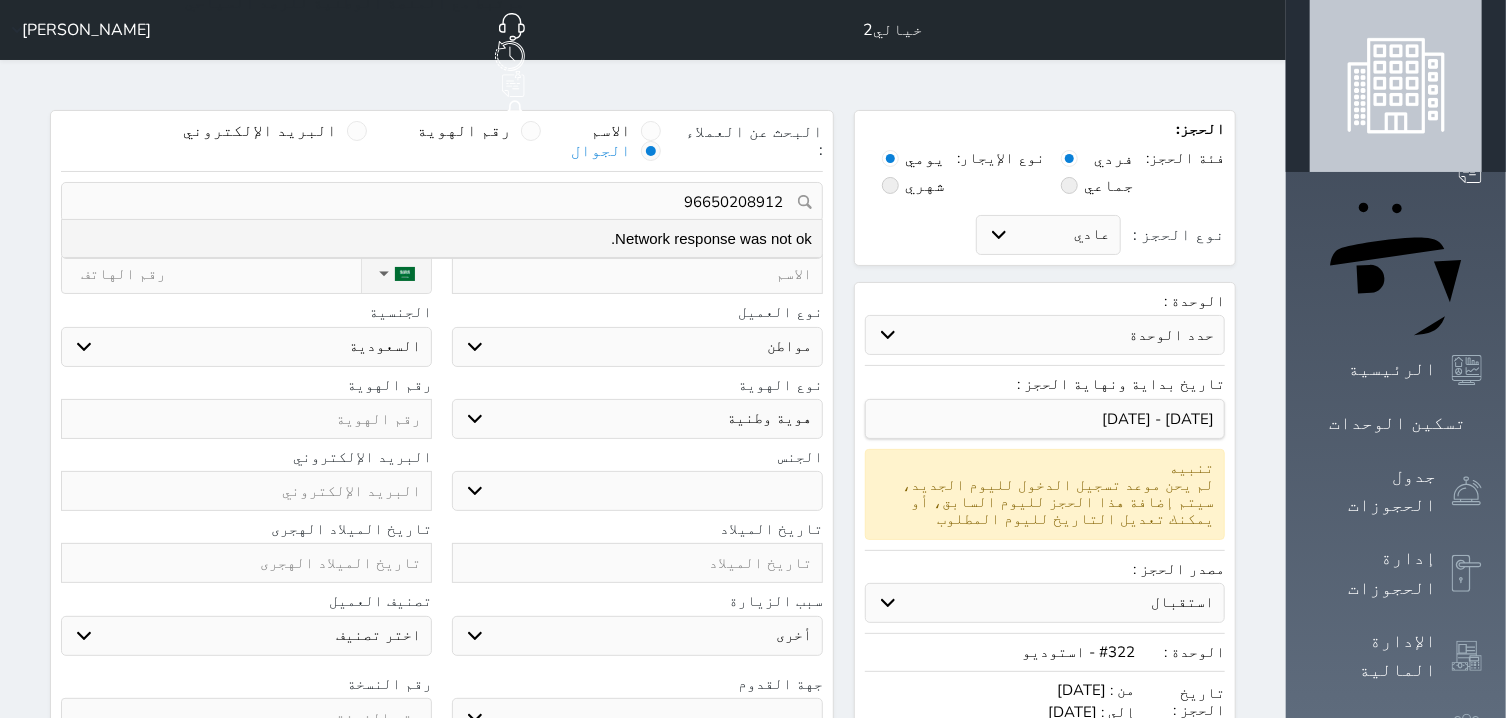 type on "966502089121" 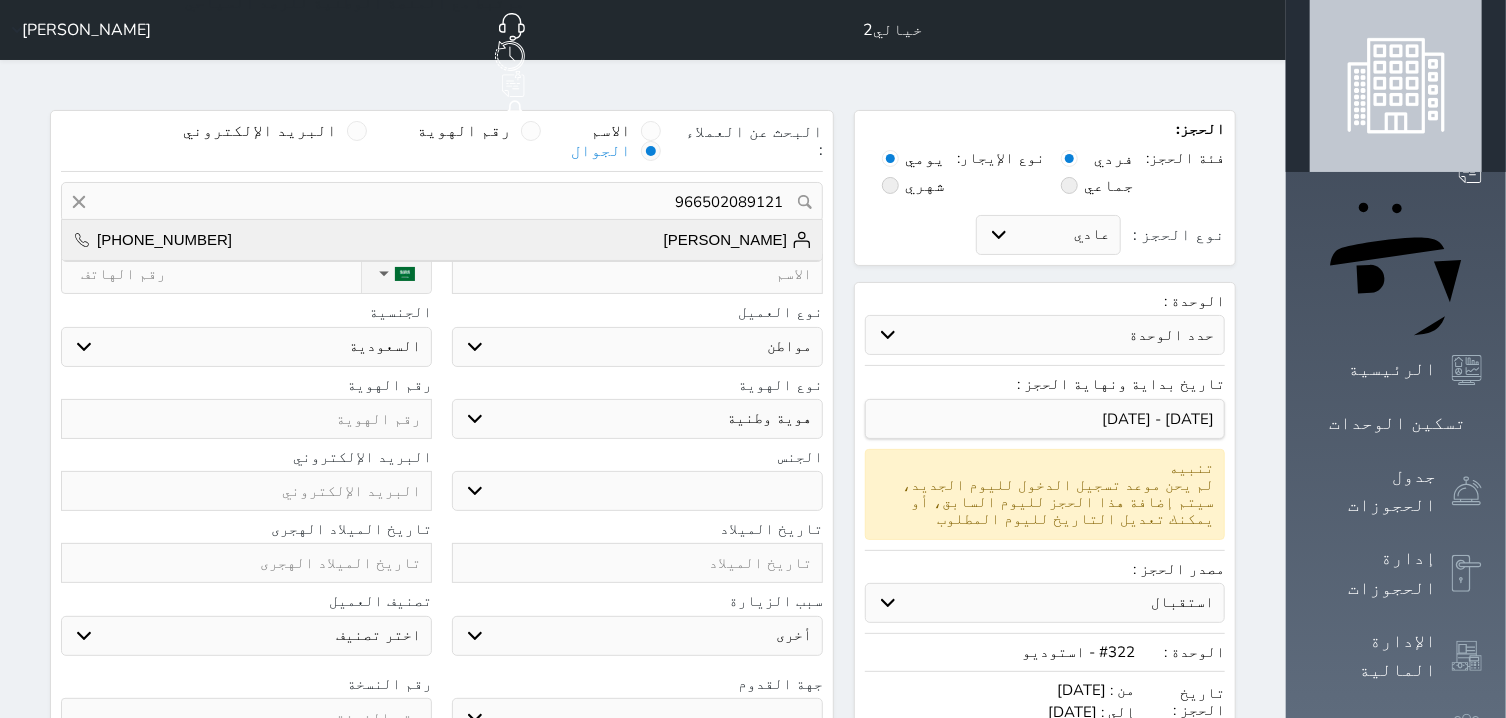 click on "[PERSON_NAME]" at bounding box center (738, 240) 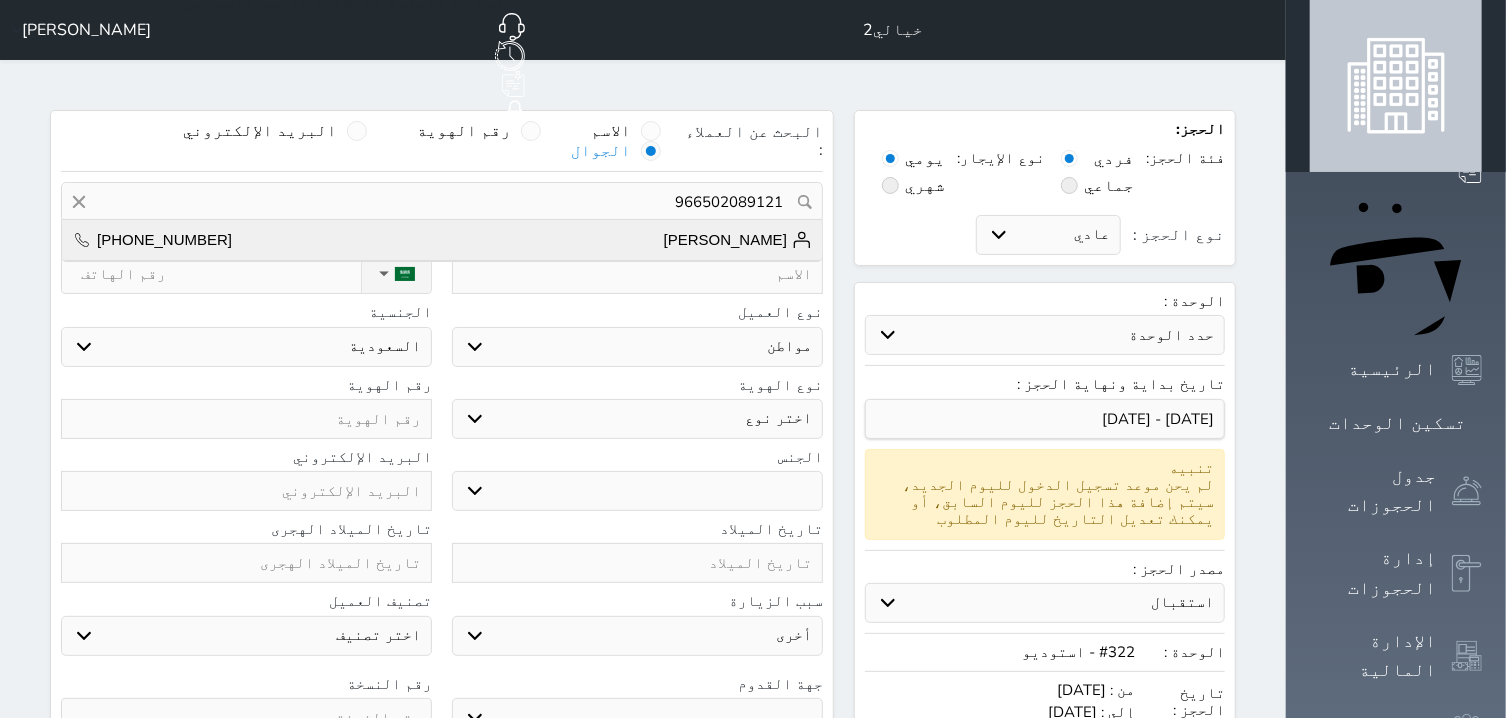 type on "[PERSON_NAME]  ||  [PHONE_NUMBER]" 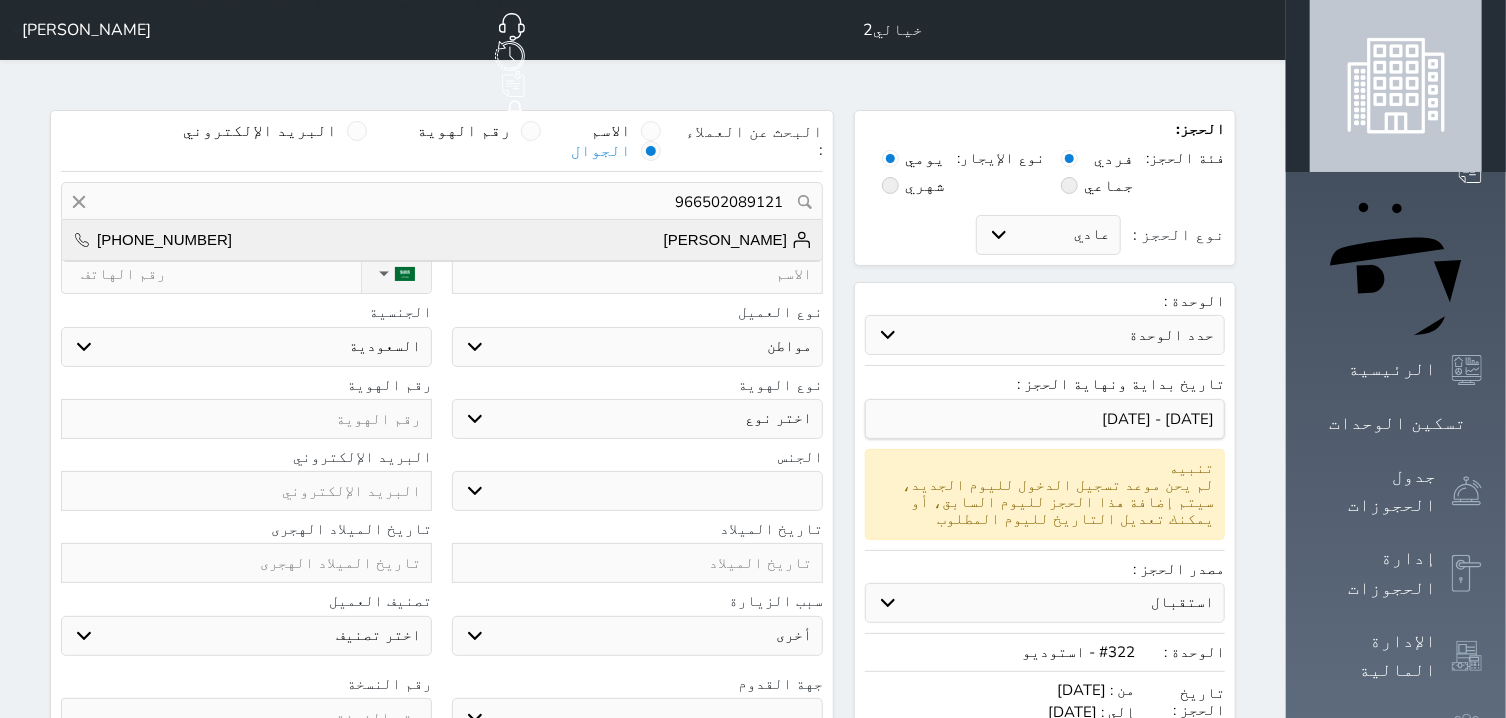 type on "[PERSON_NAME]" 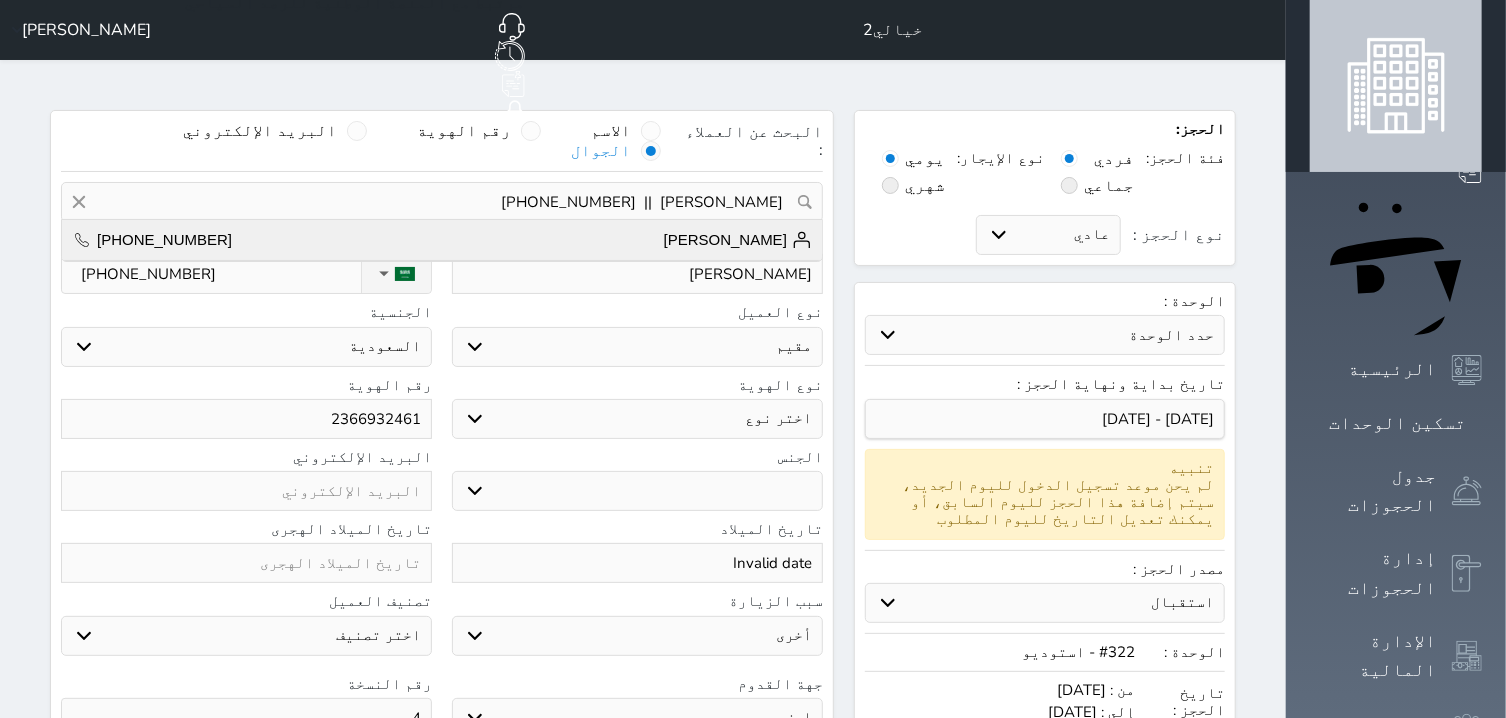 select on "208" 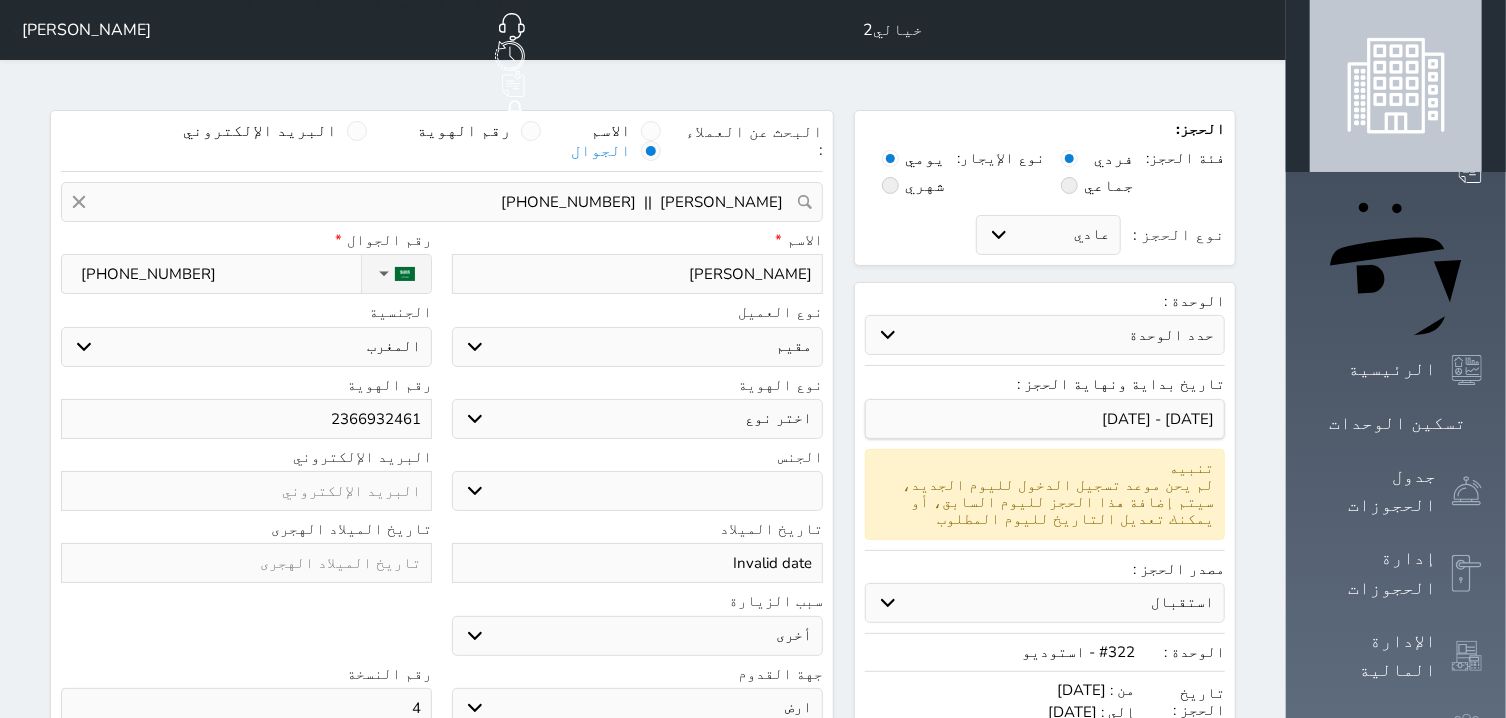 select 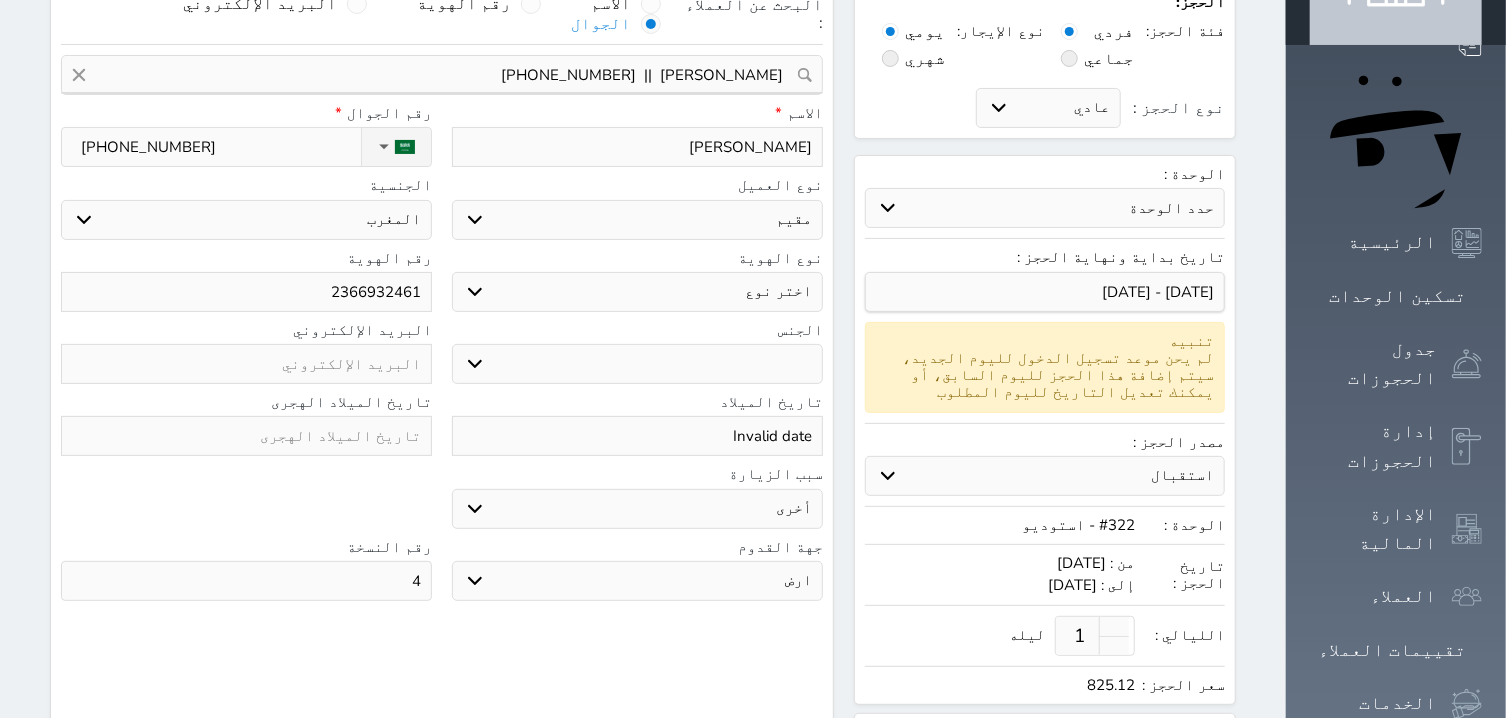 scroll, scrollTop: 0, scrollLeft: 0, axis: both 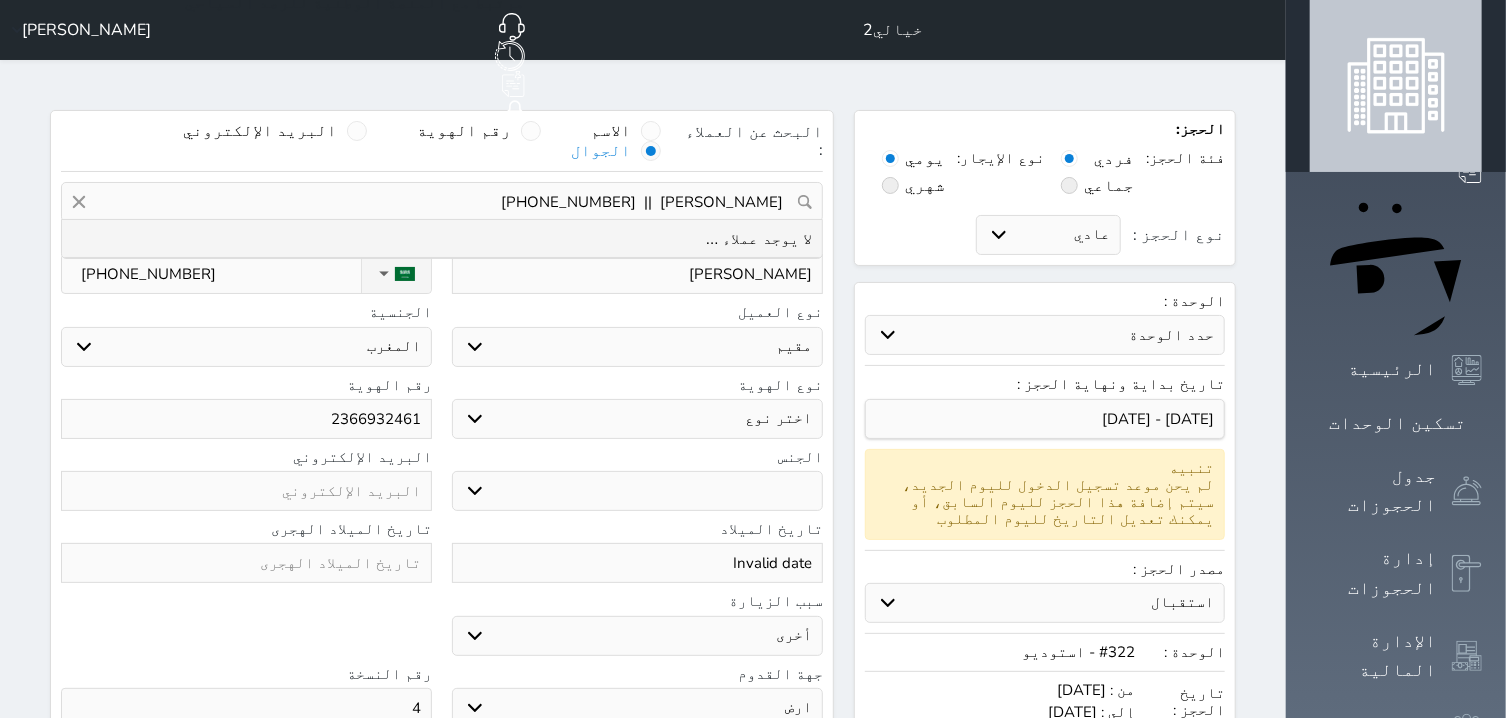click on "[PERSON_NAME]  ||  [PHONE_NUMBER]" at bounding box center [442, 202] 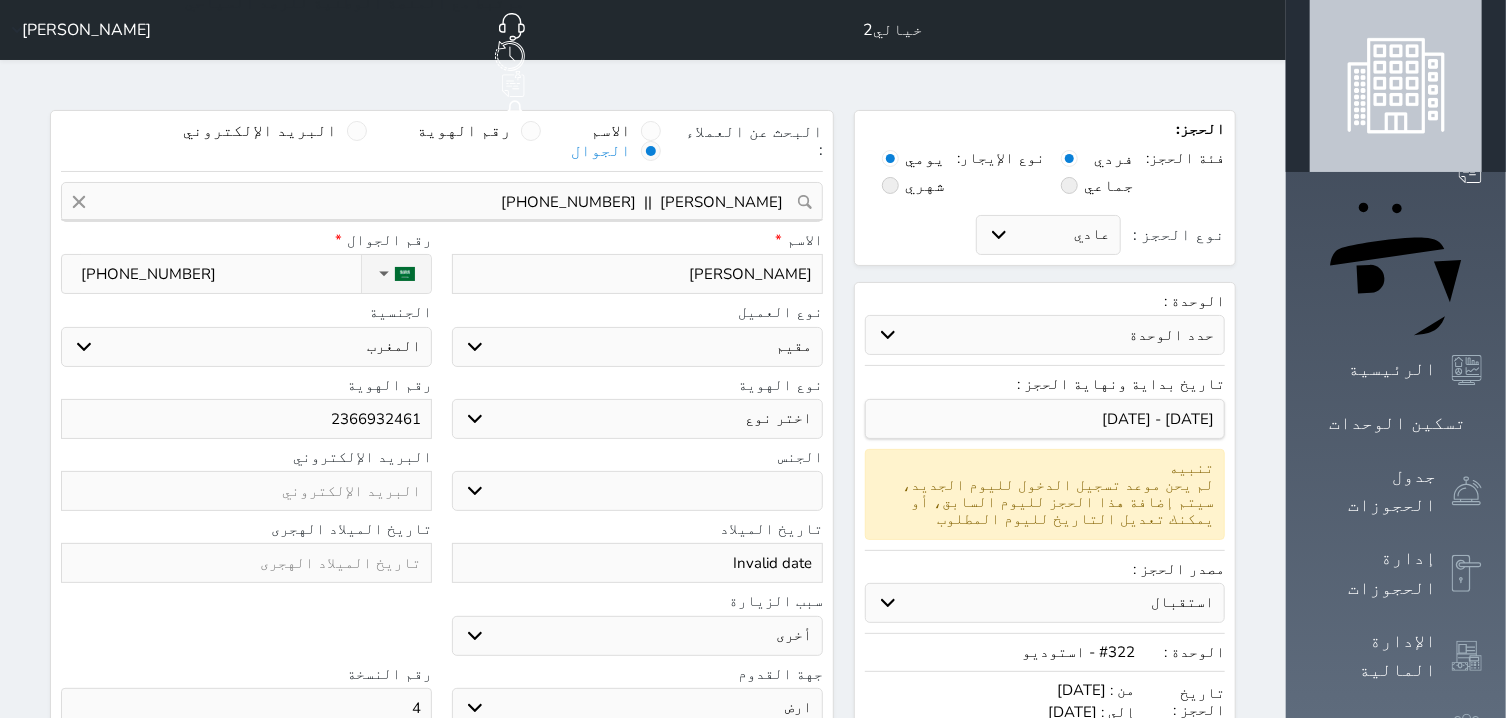 click on "[PHONE_NUMBER]" at bounding box center (221, 274) 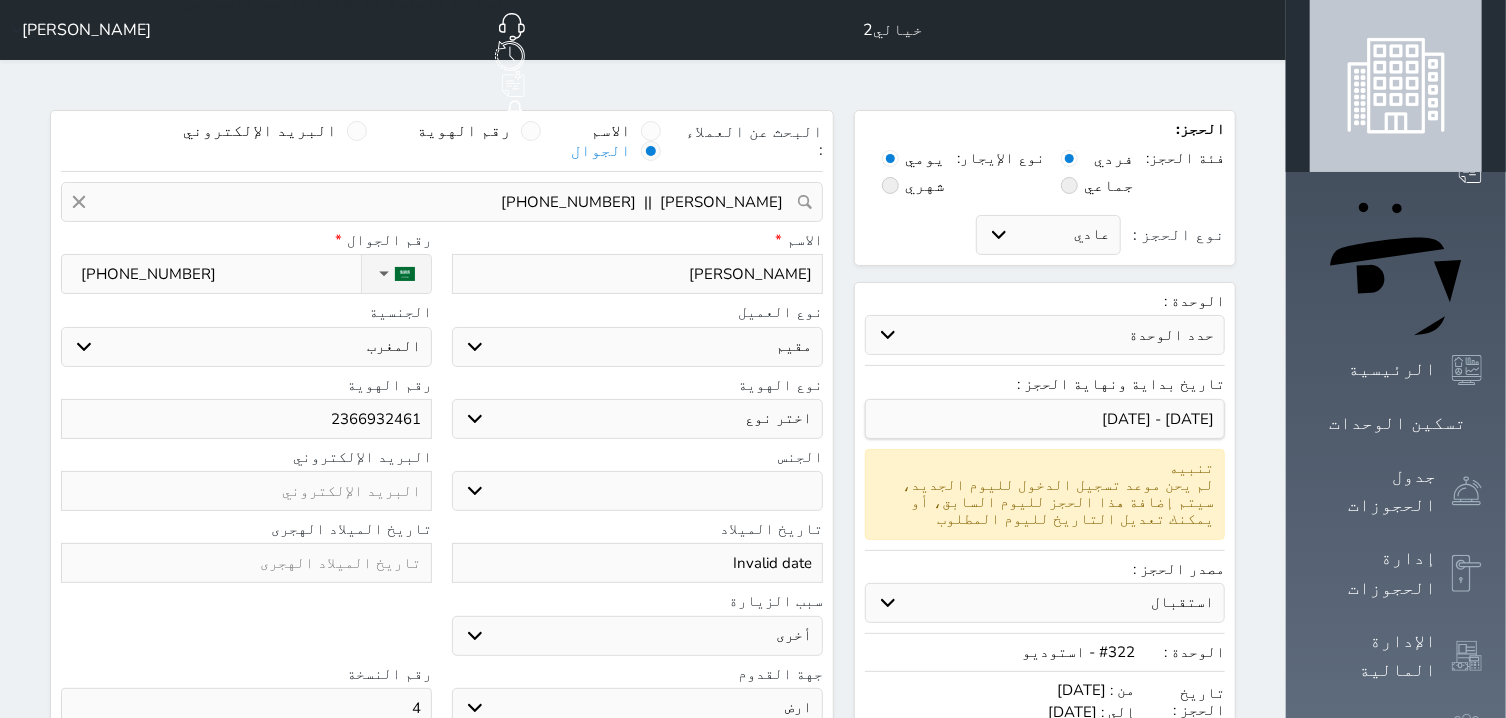 type on "[PHONE_NUMBER]" 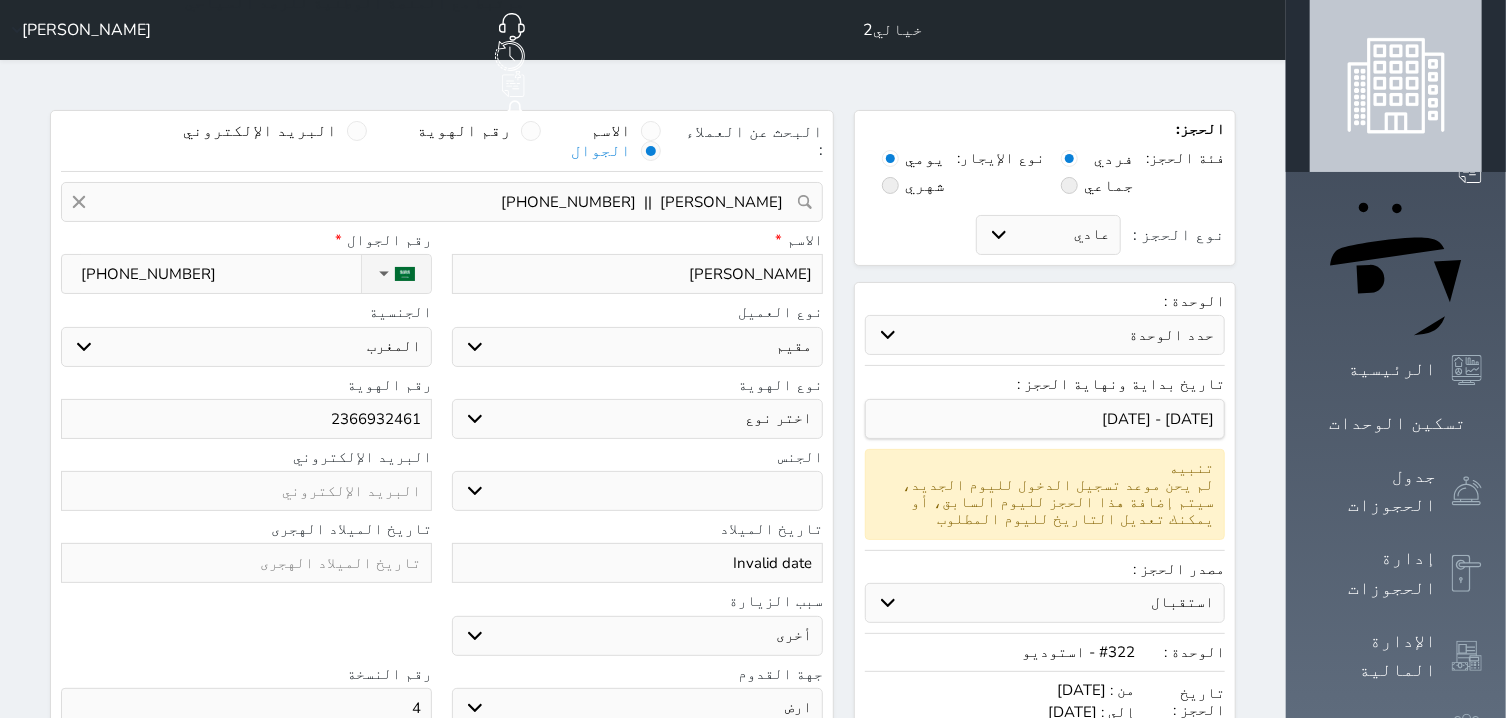 select 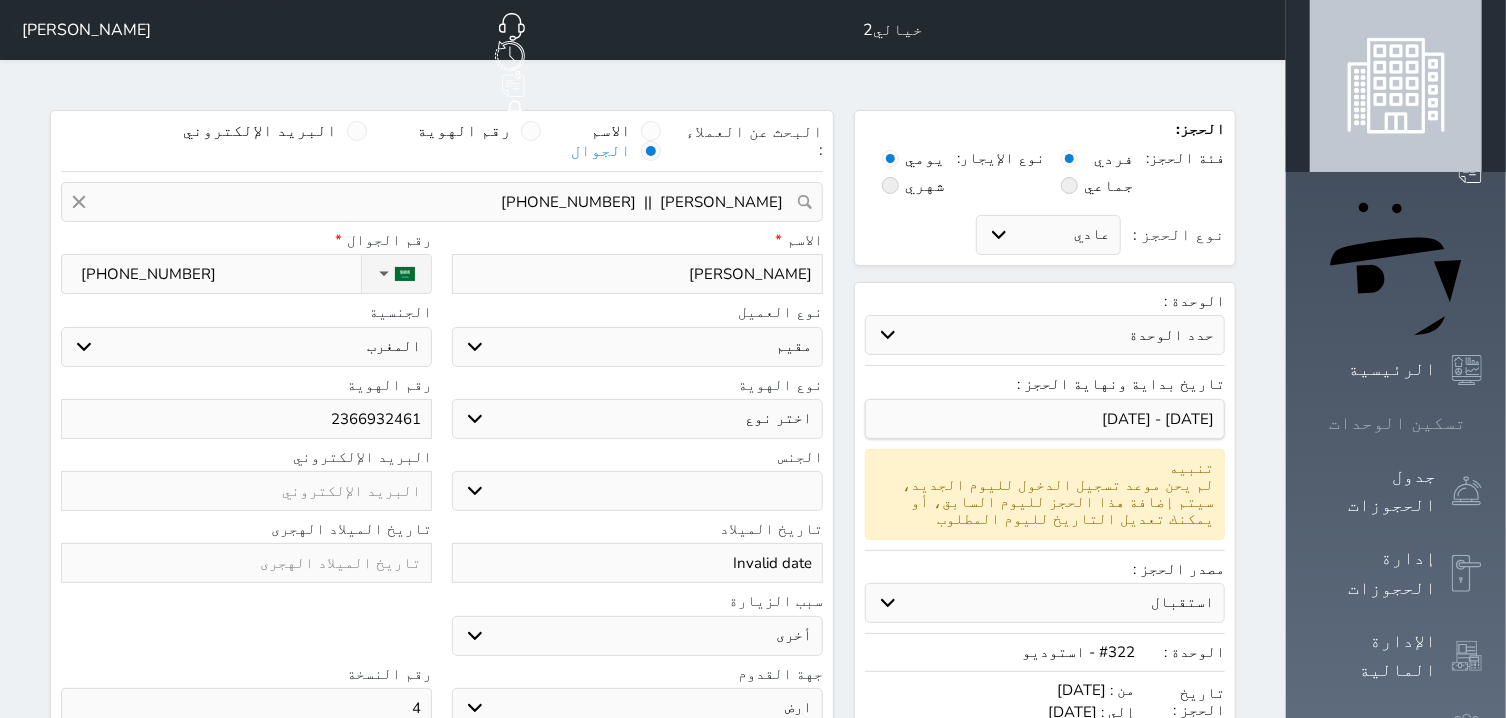type on "[PHONE_NUMBER]" 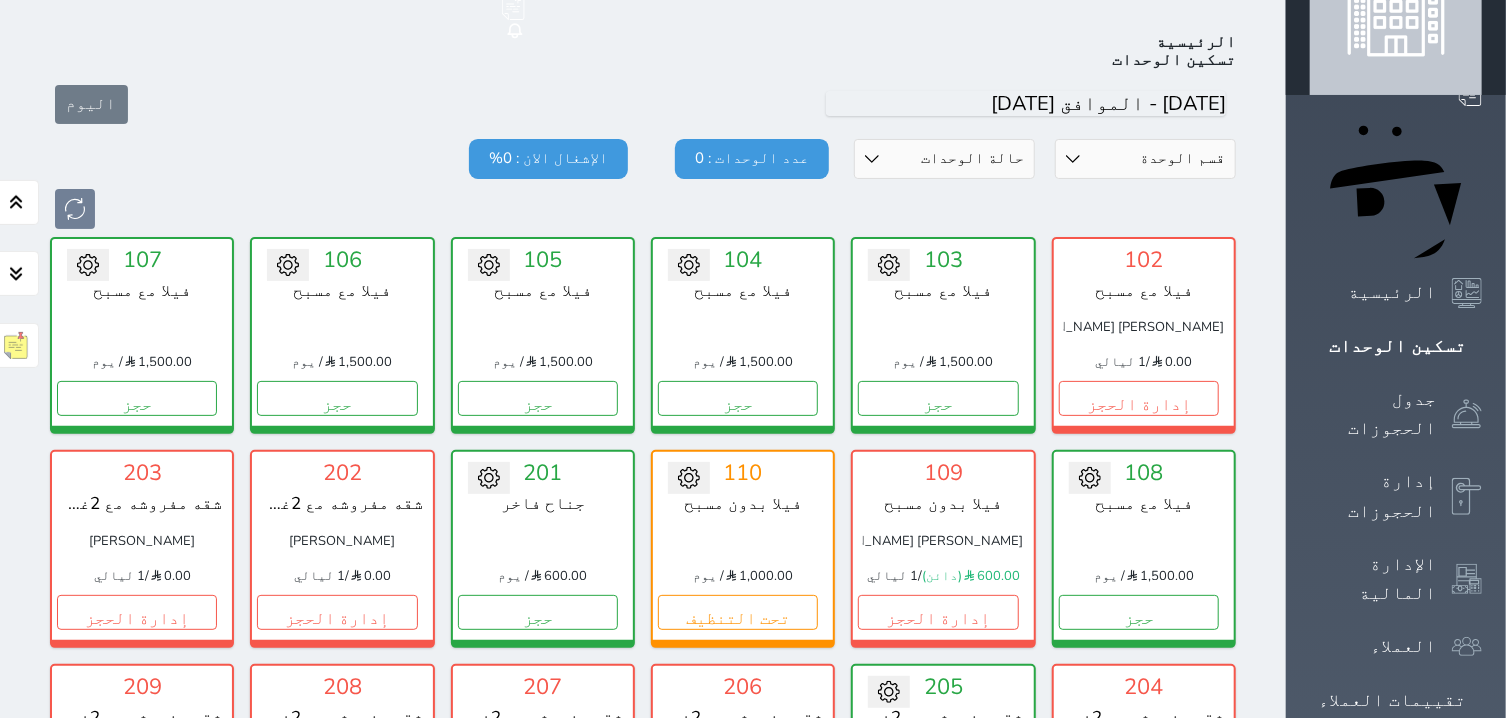 scroll, scrollTop: 78, scrollLeft: 0, axis: vertical 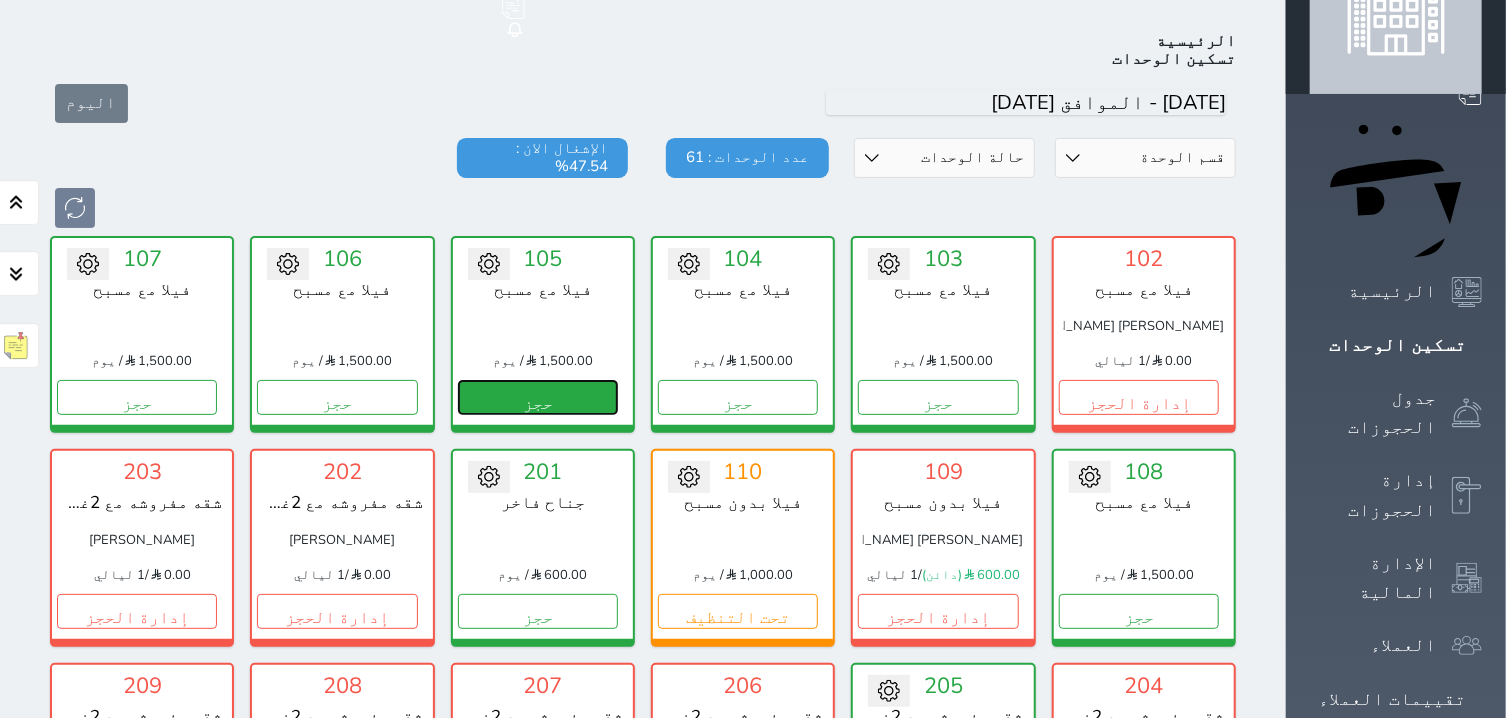 click on "حجز" at bounding box center (538, 397) 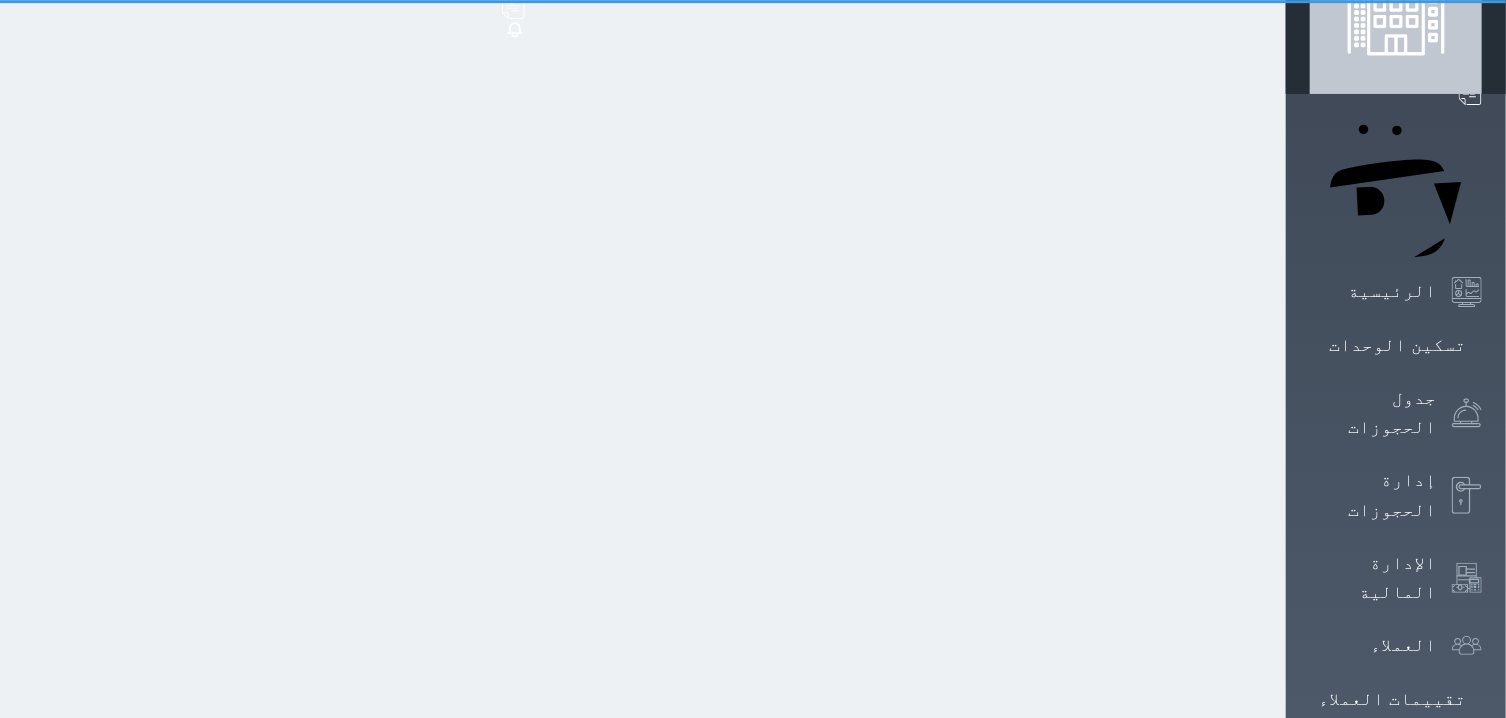 scroll, scrollTop: 27, scrollLeft: 0, axis: vertical 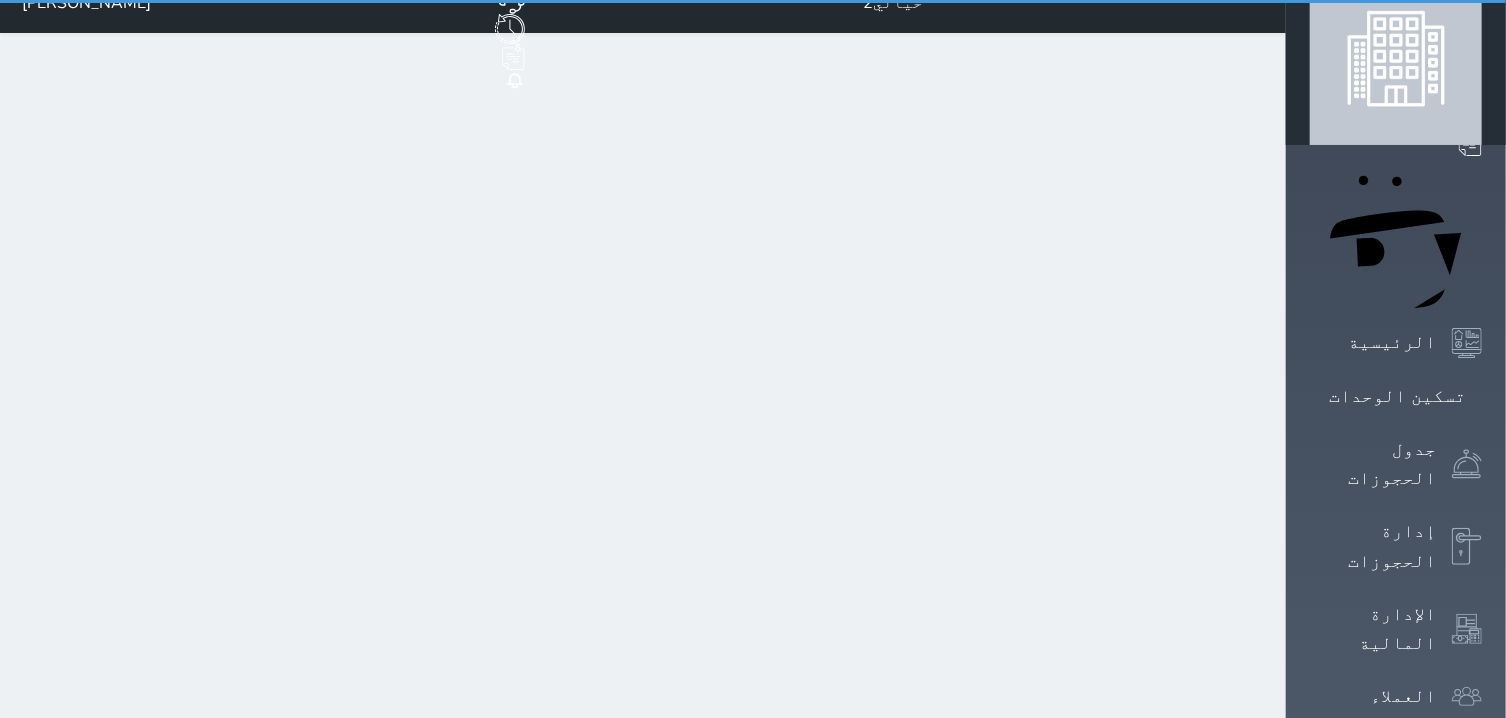 select on "1" 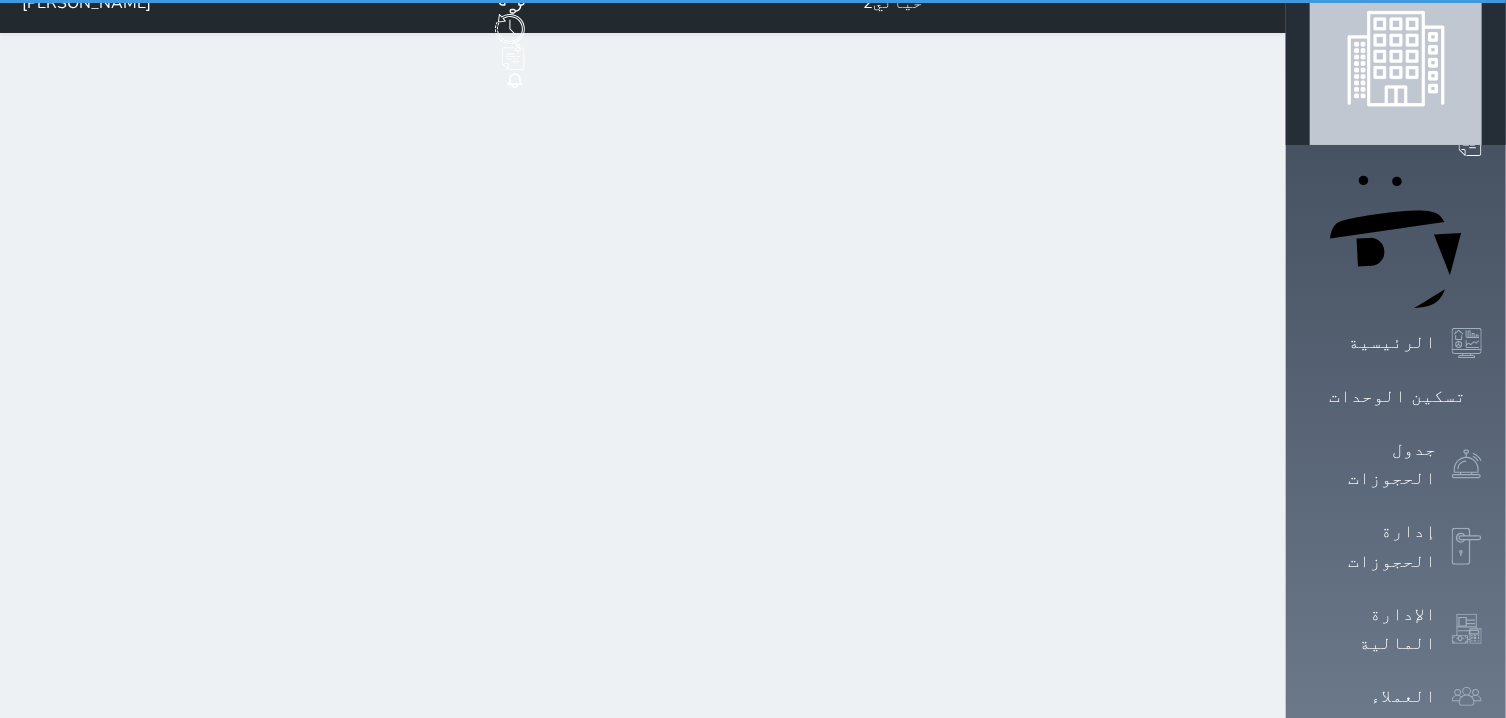 scroll, scrollTop: 0, scrollLeft: 0, axis: both 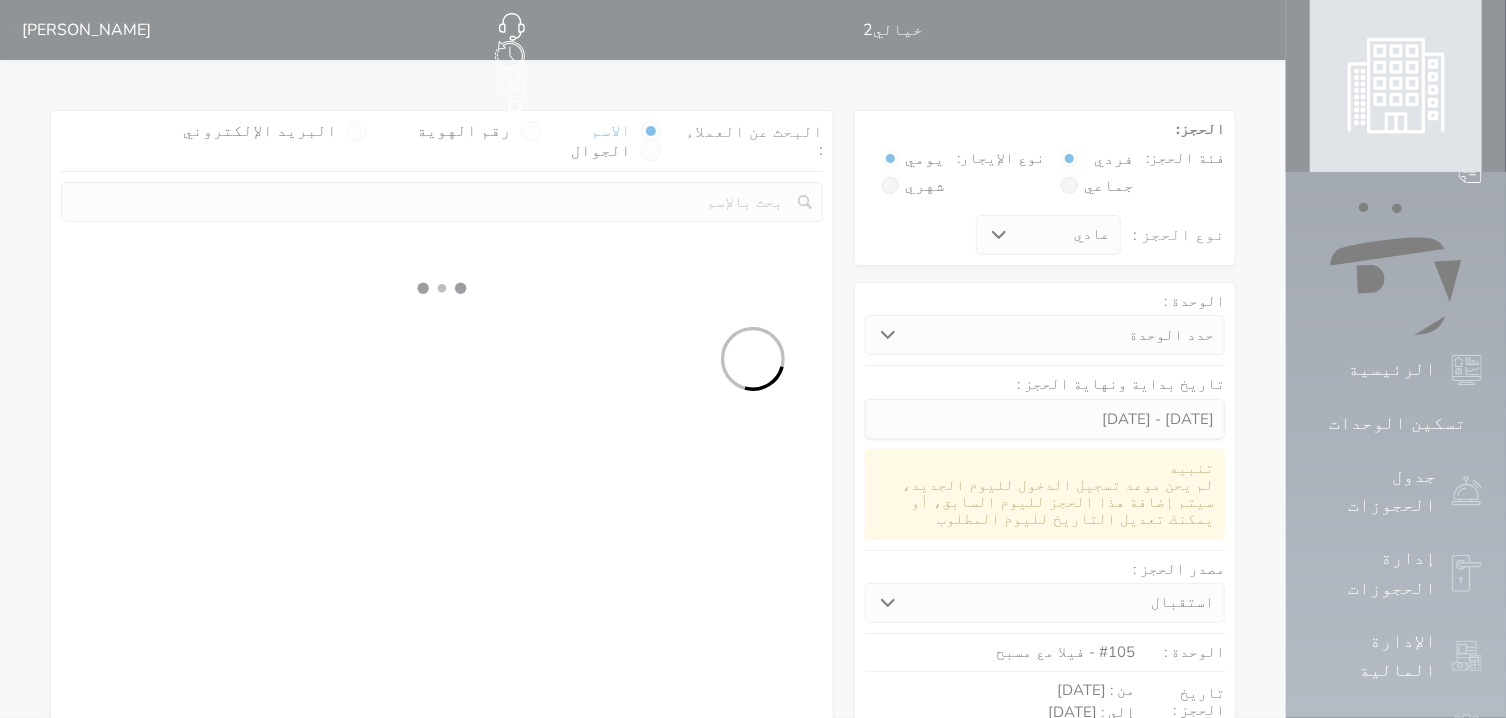 select 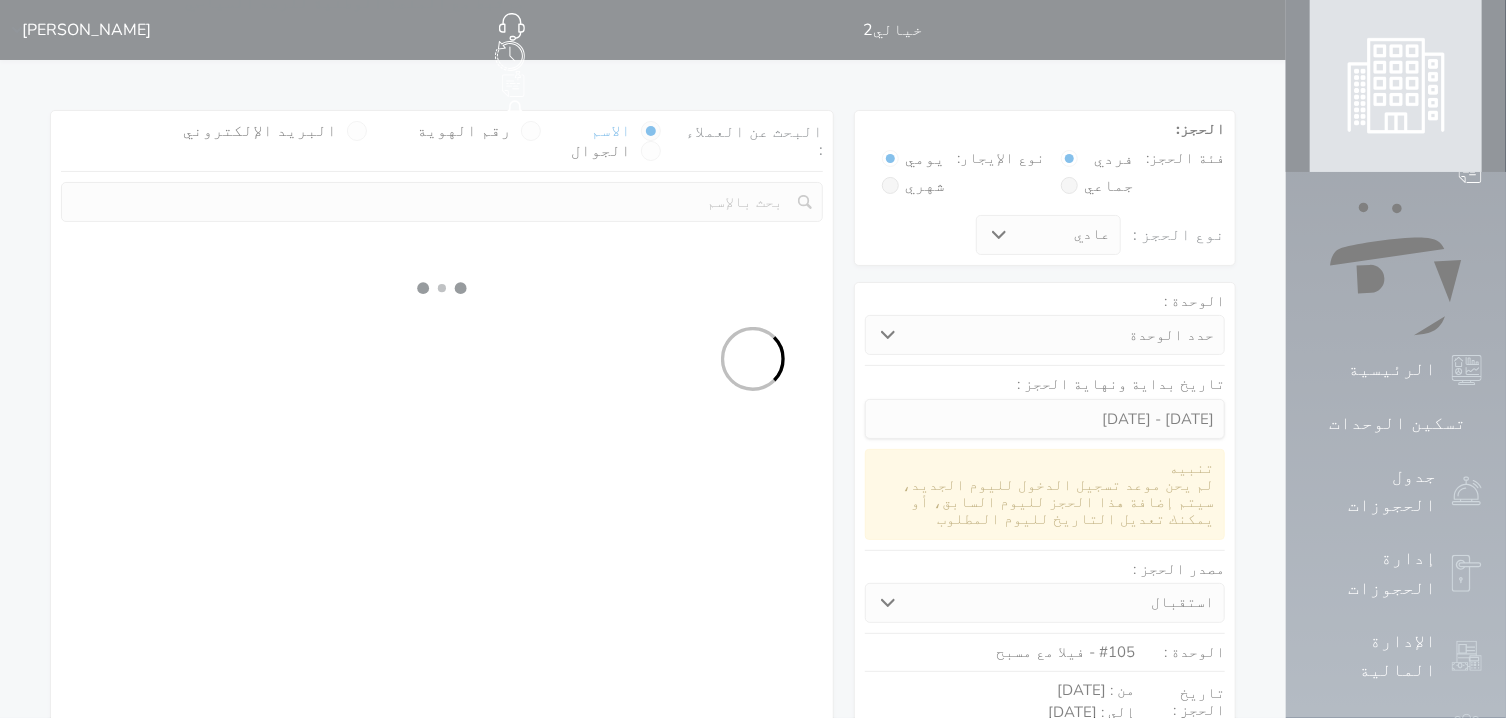select on "113" 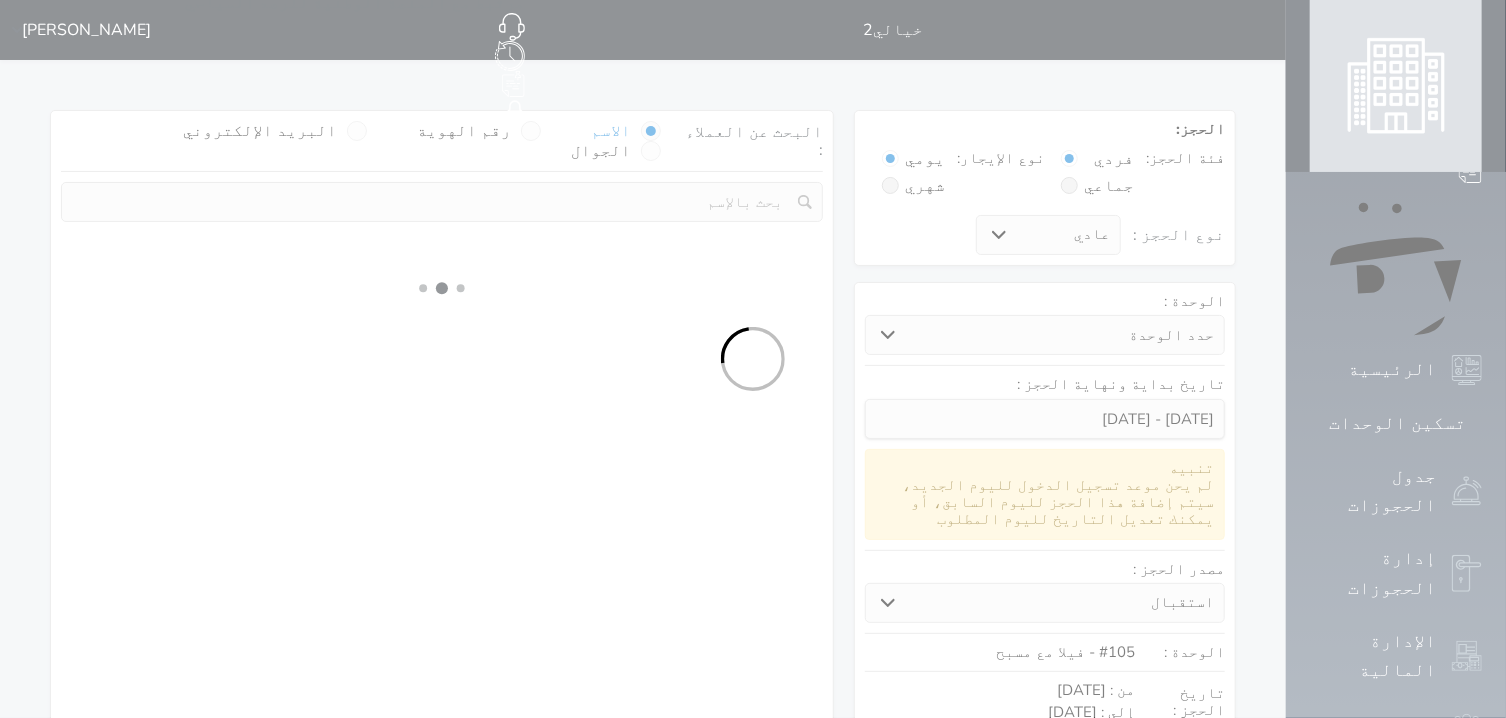 select on "1" 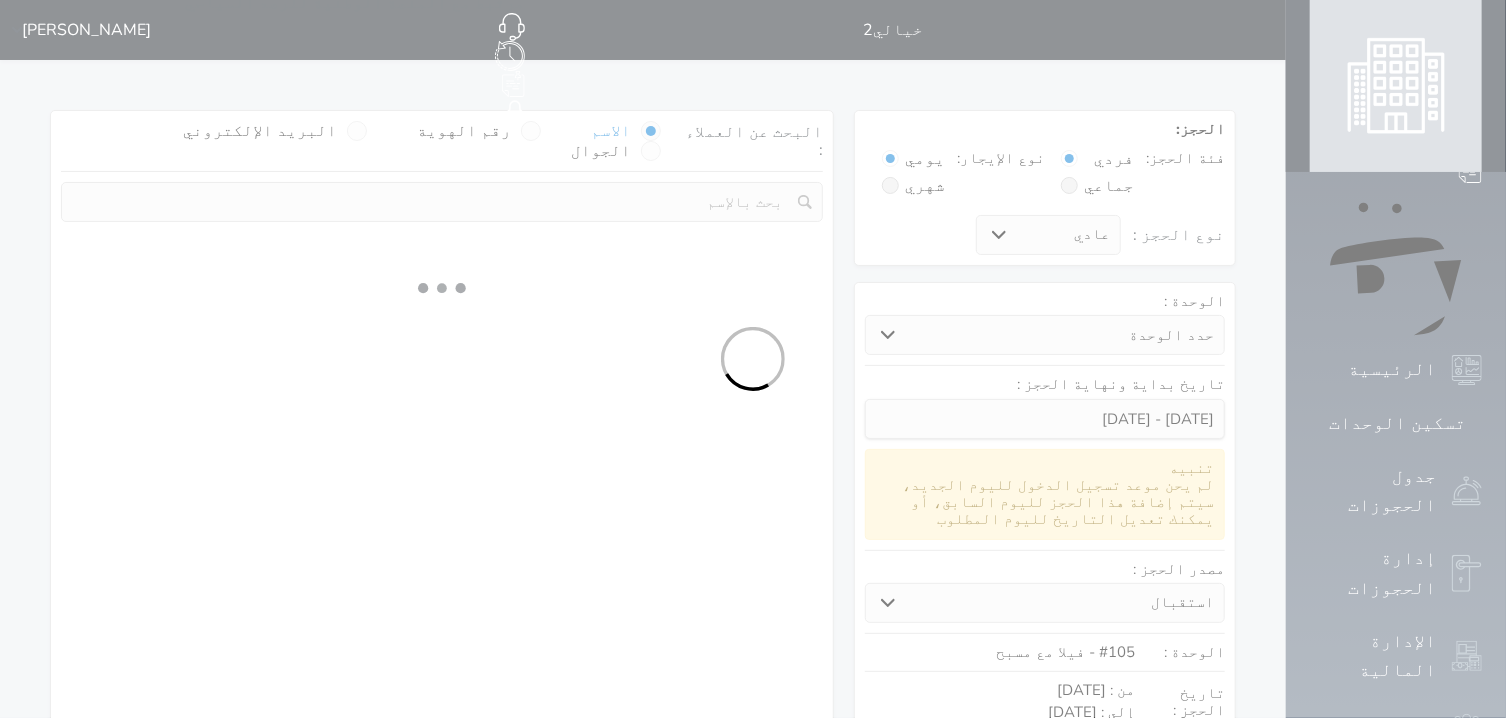select 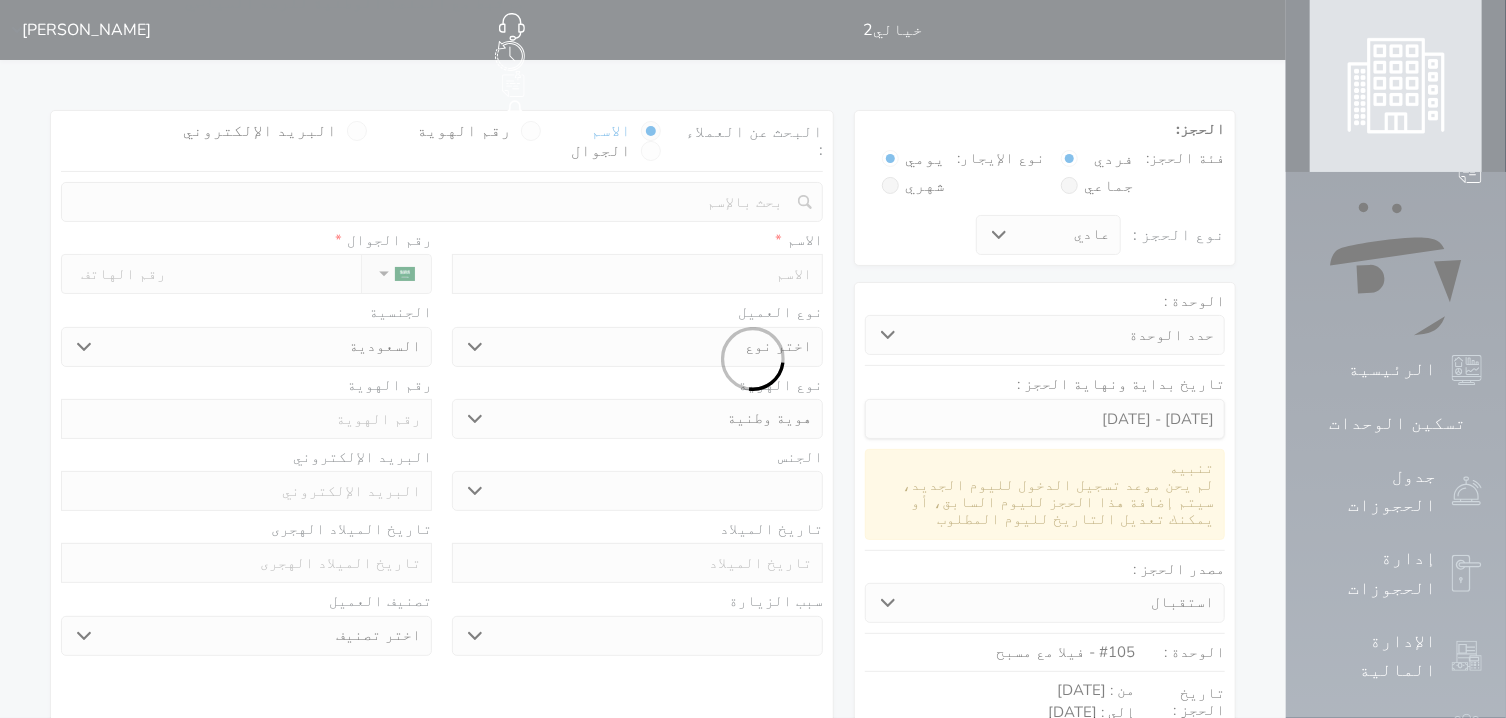 select 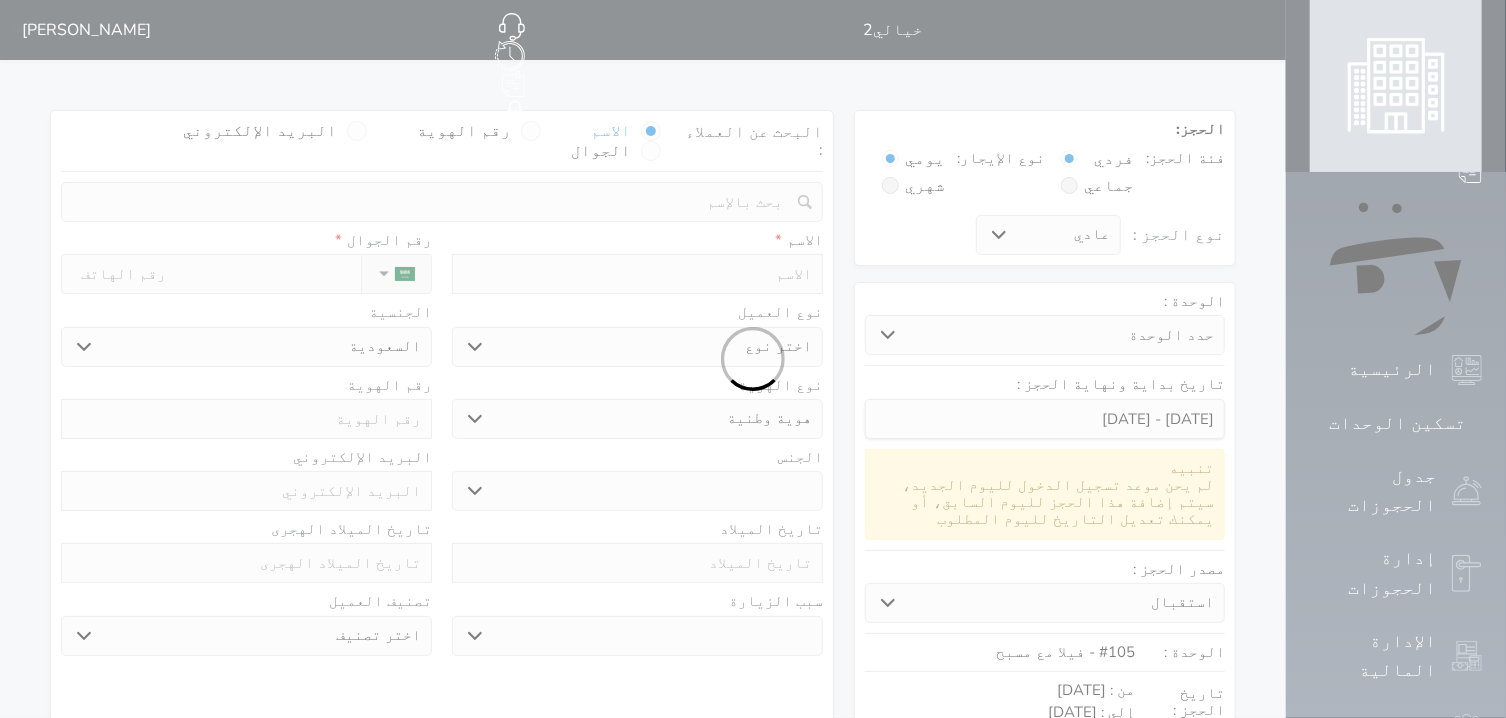 select 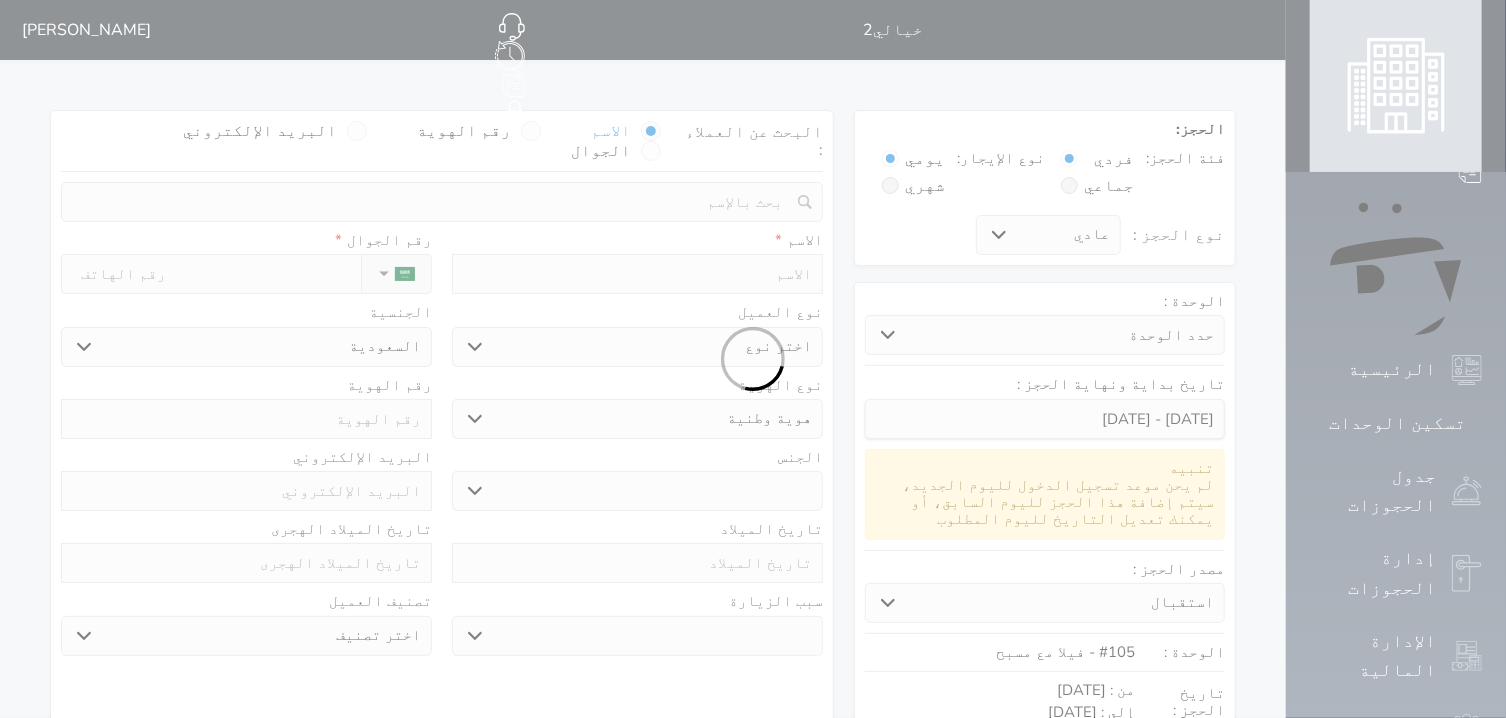 select 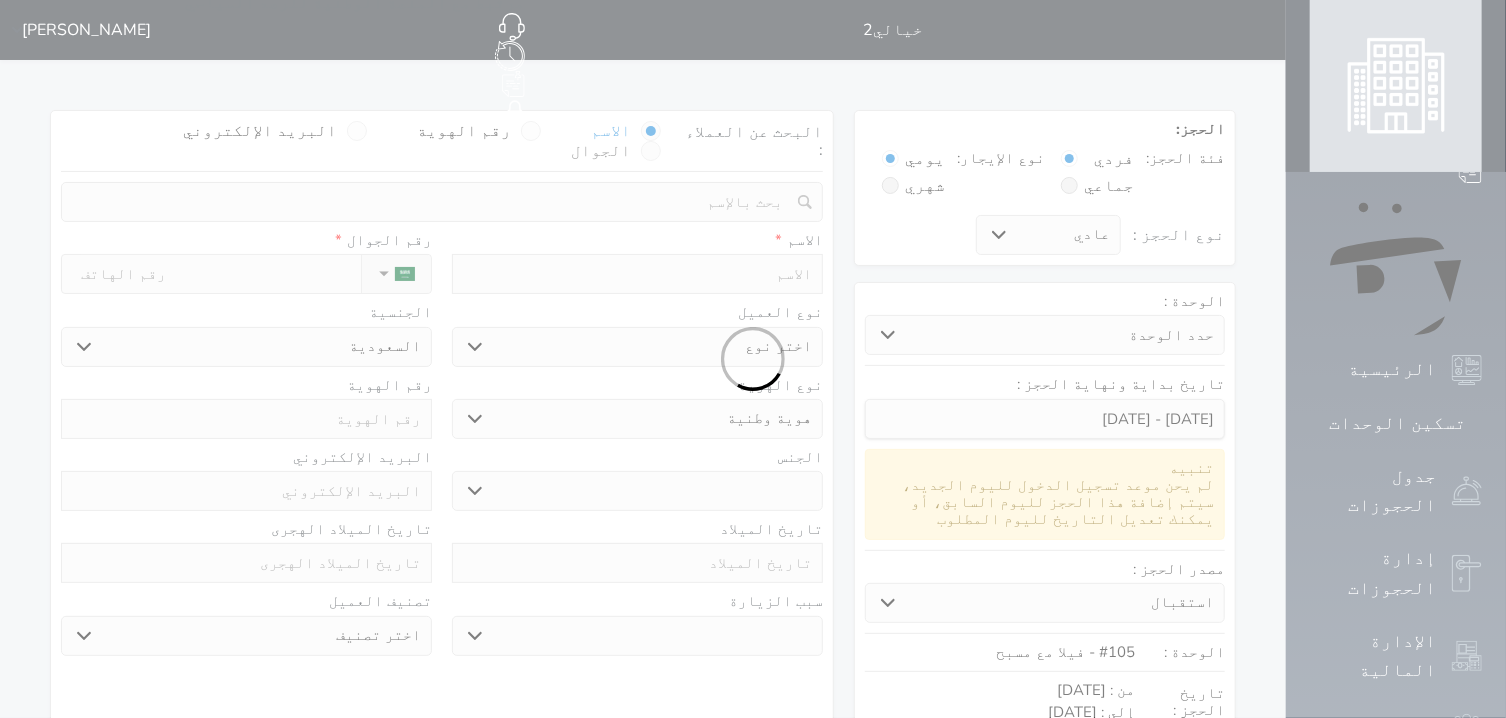select 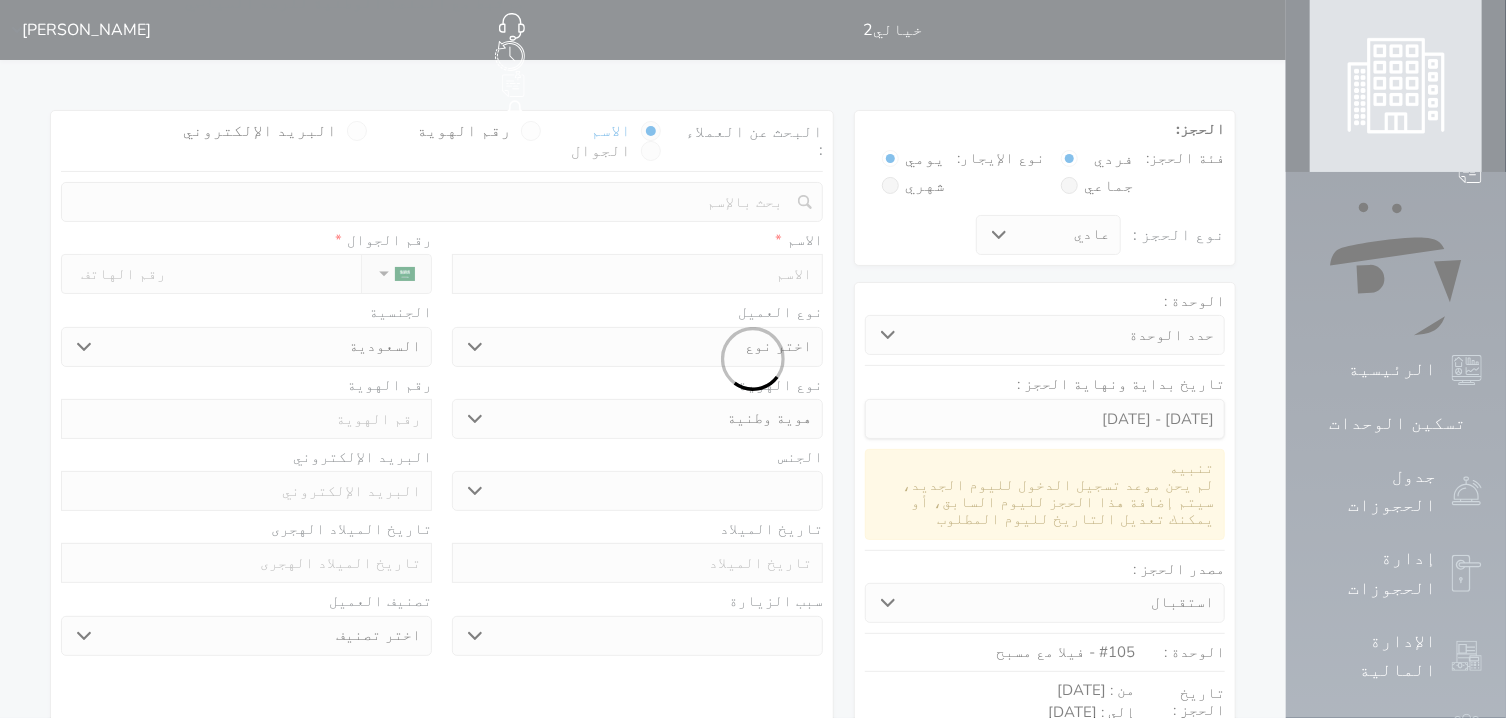 select on "1" 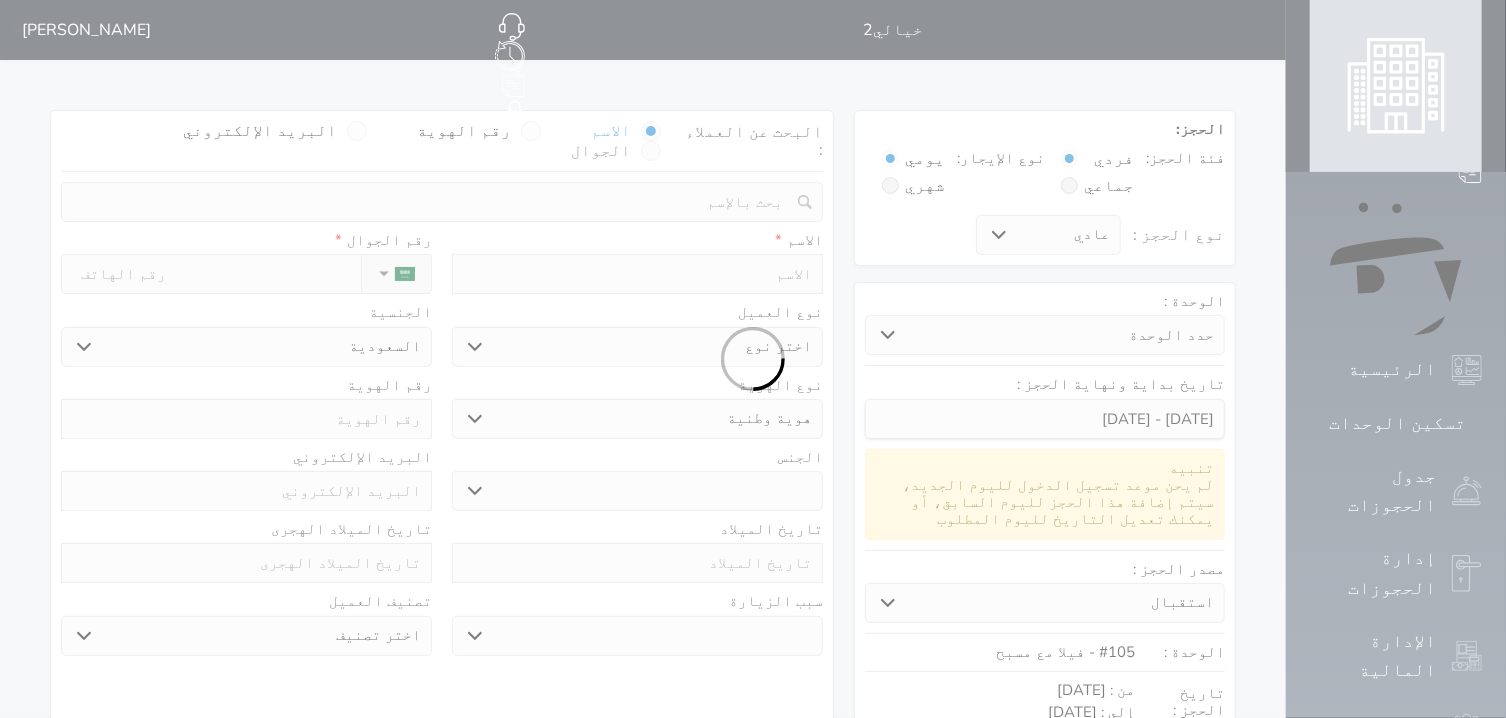select on "7" 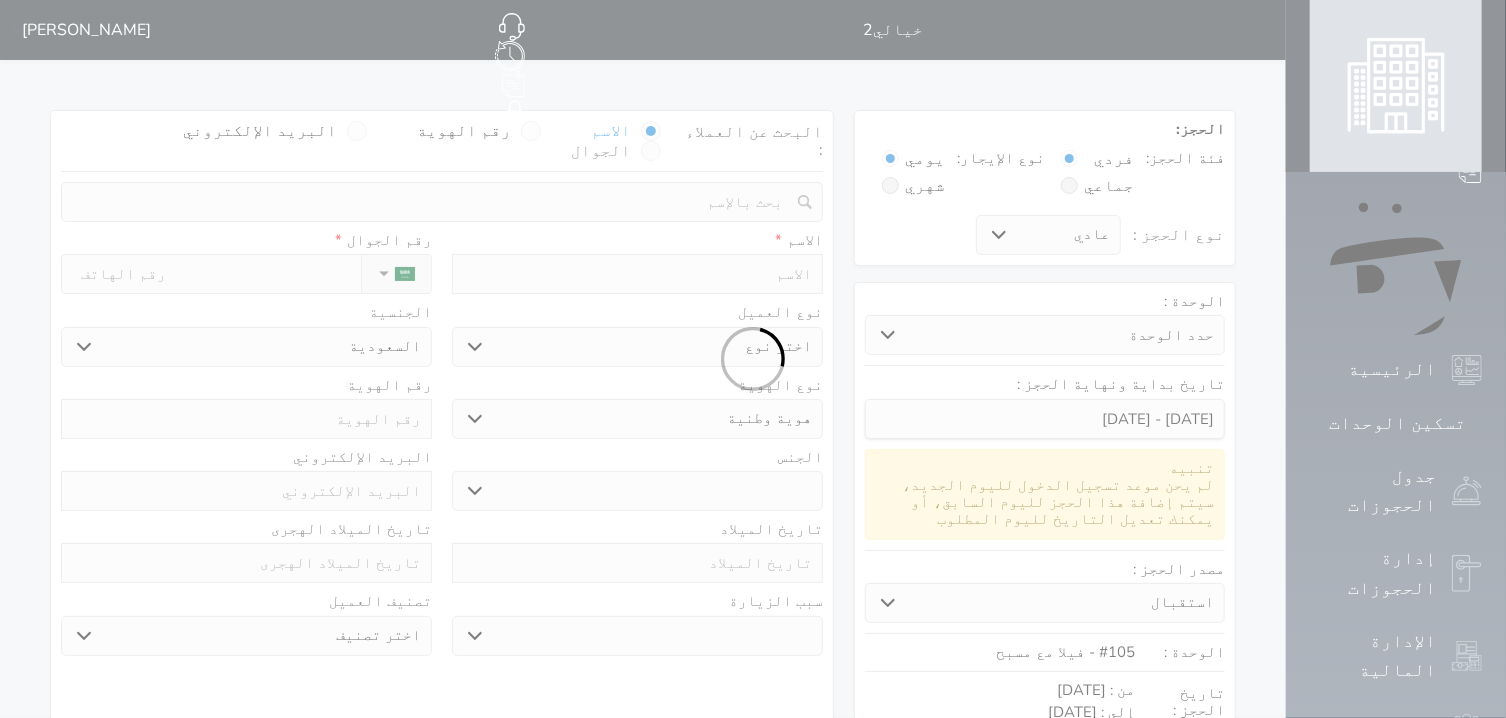select 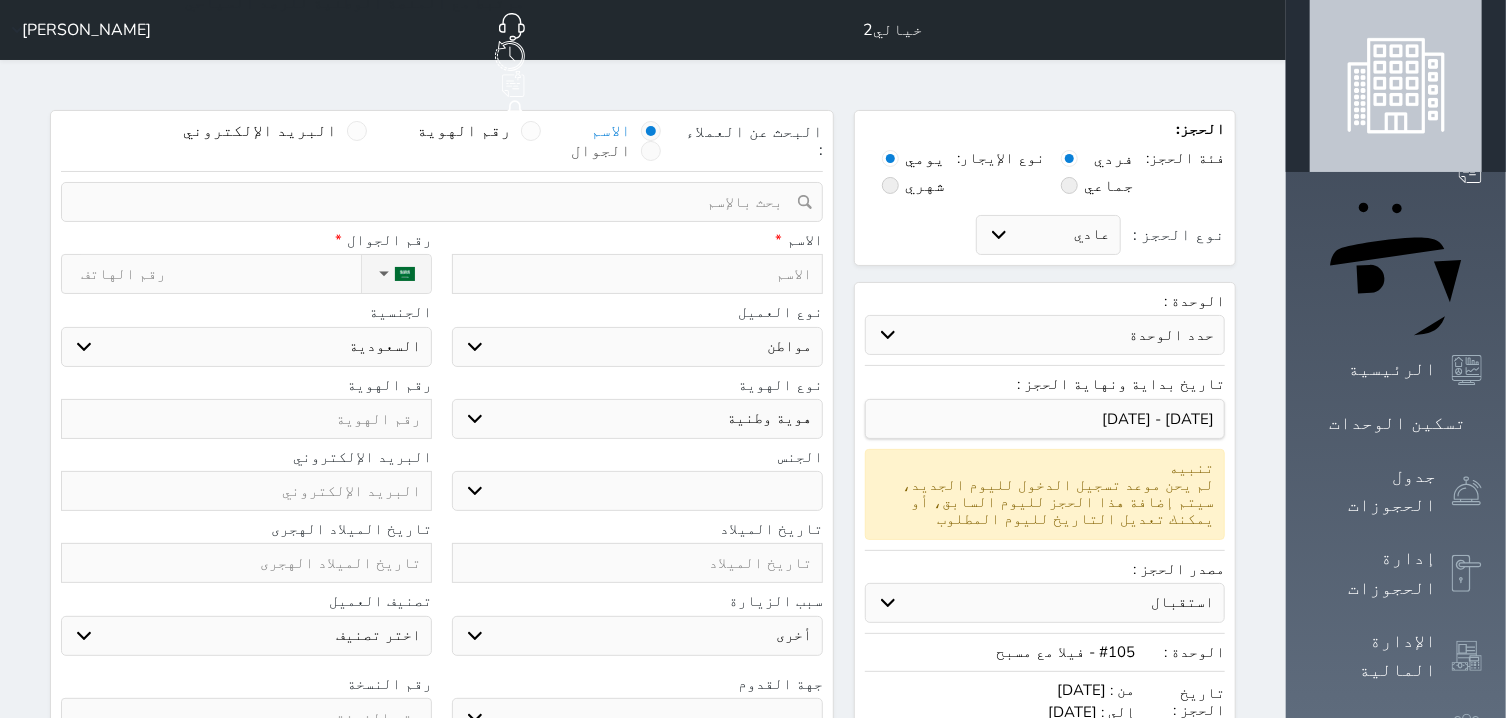 click at bounding box center [651, 151] 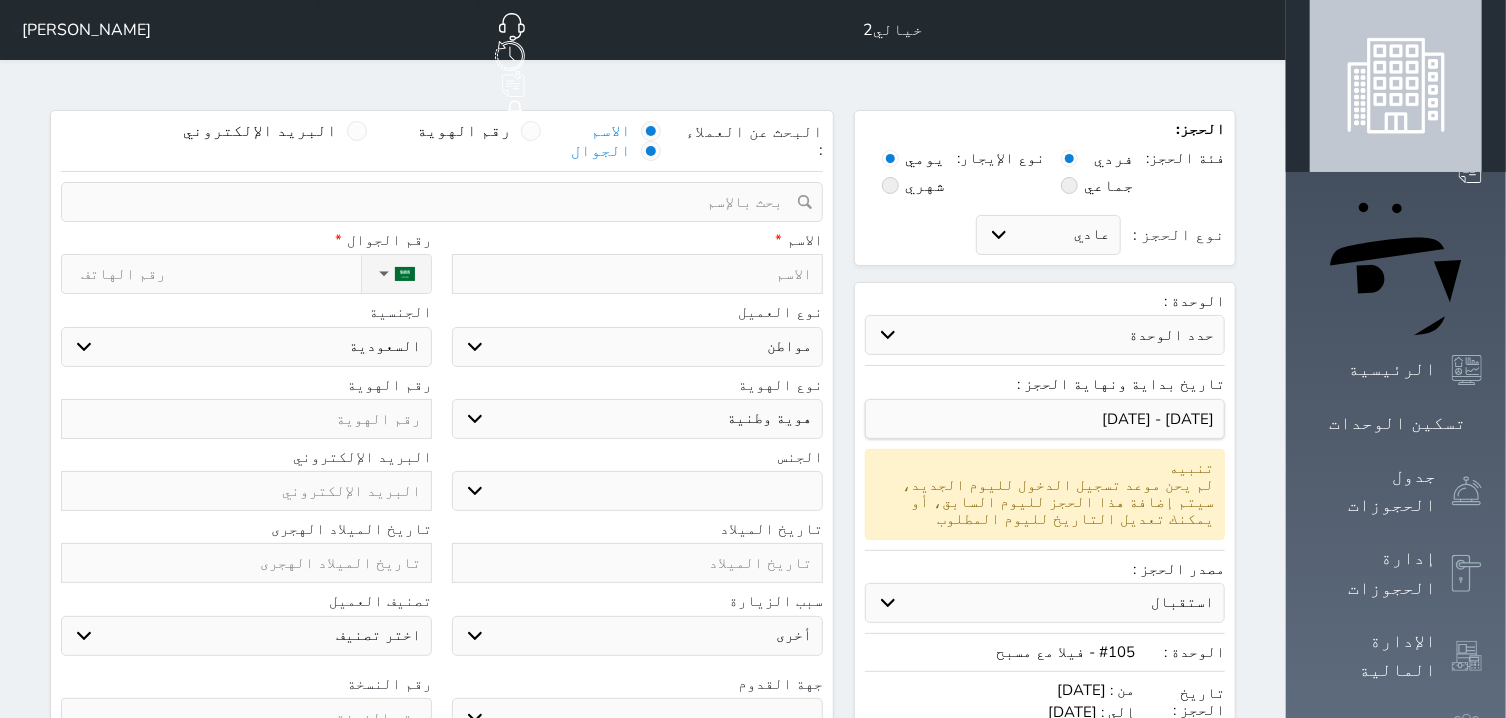 select 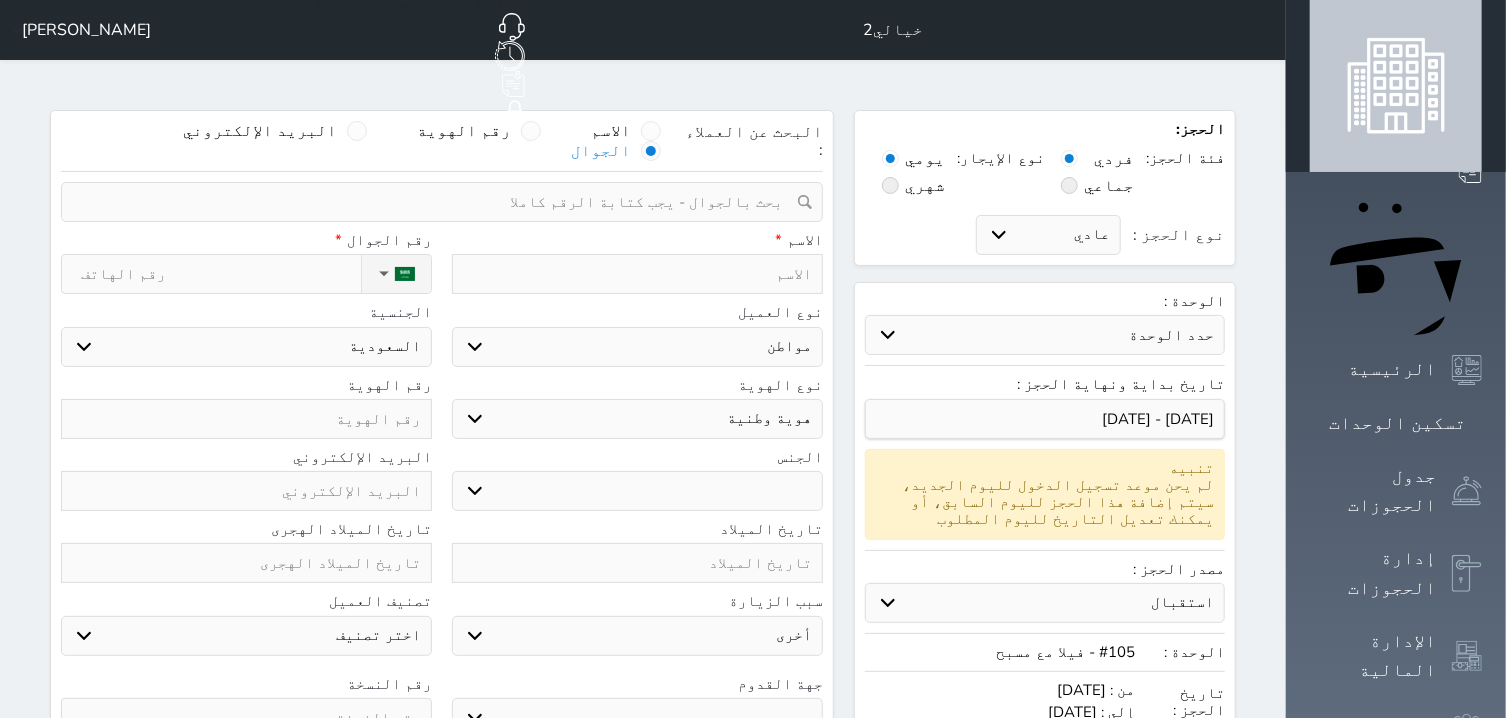 paste on "[PHONE_NUMBER]" 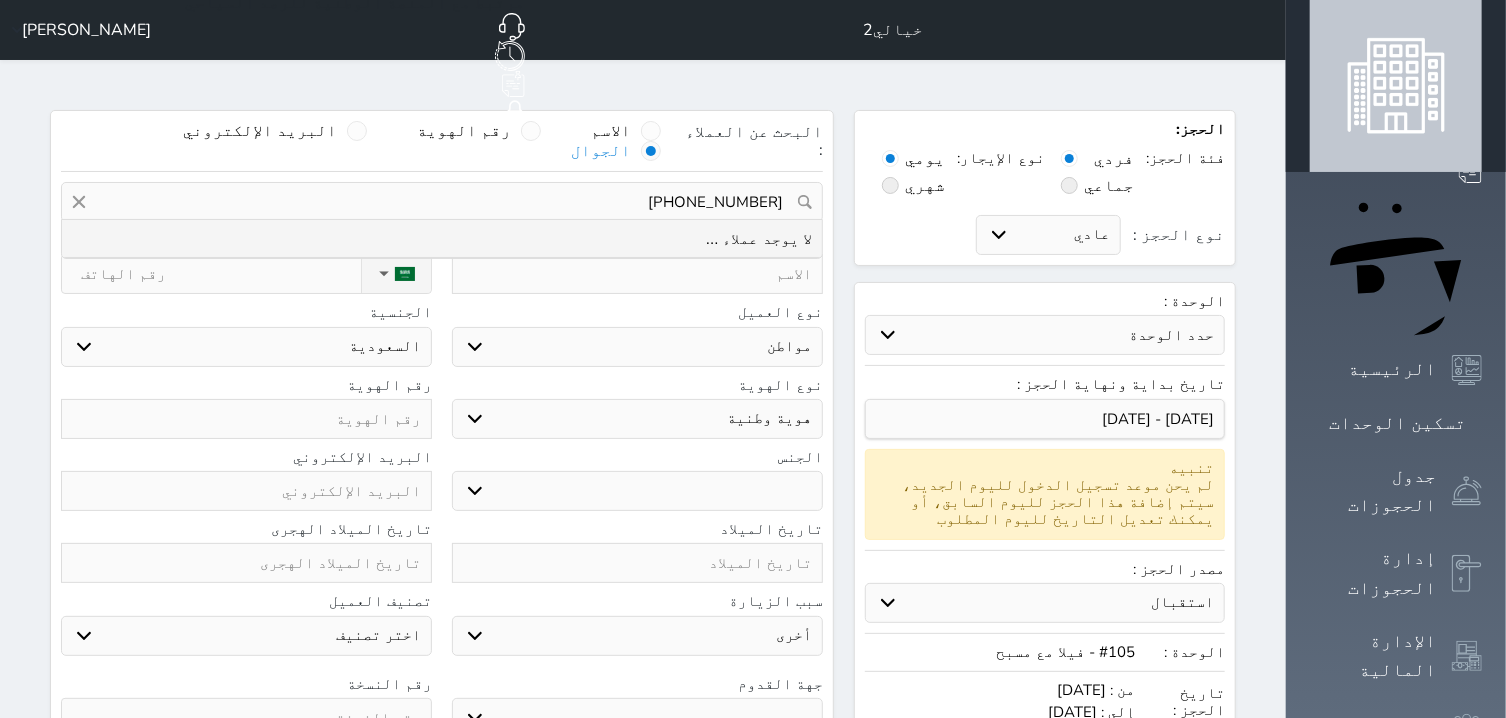 drag, startPoint x: 704, startPoint y: 149, endPoint x: 851, endPoint y: 147, distance: 147.01361 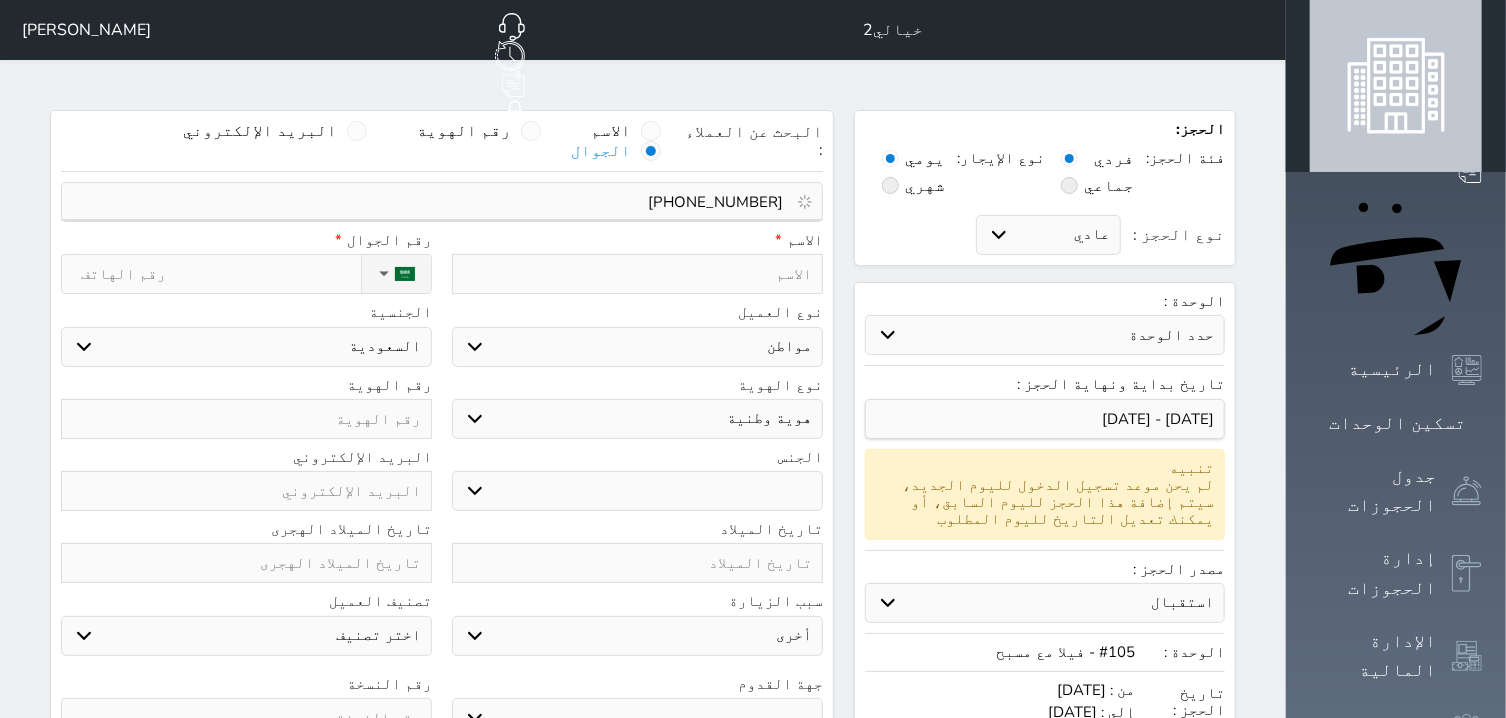 click on "[PHONE_NUMBER]" at bounding box center [435, 202] 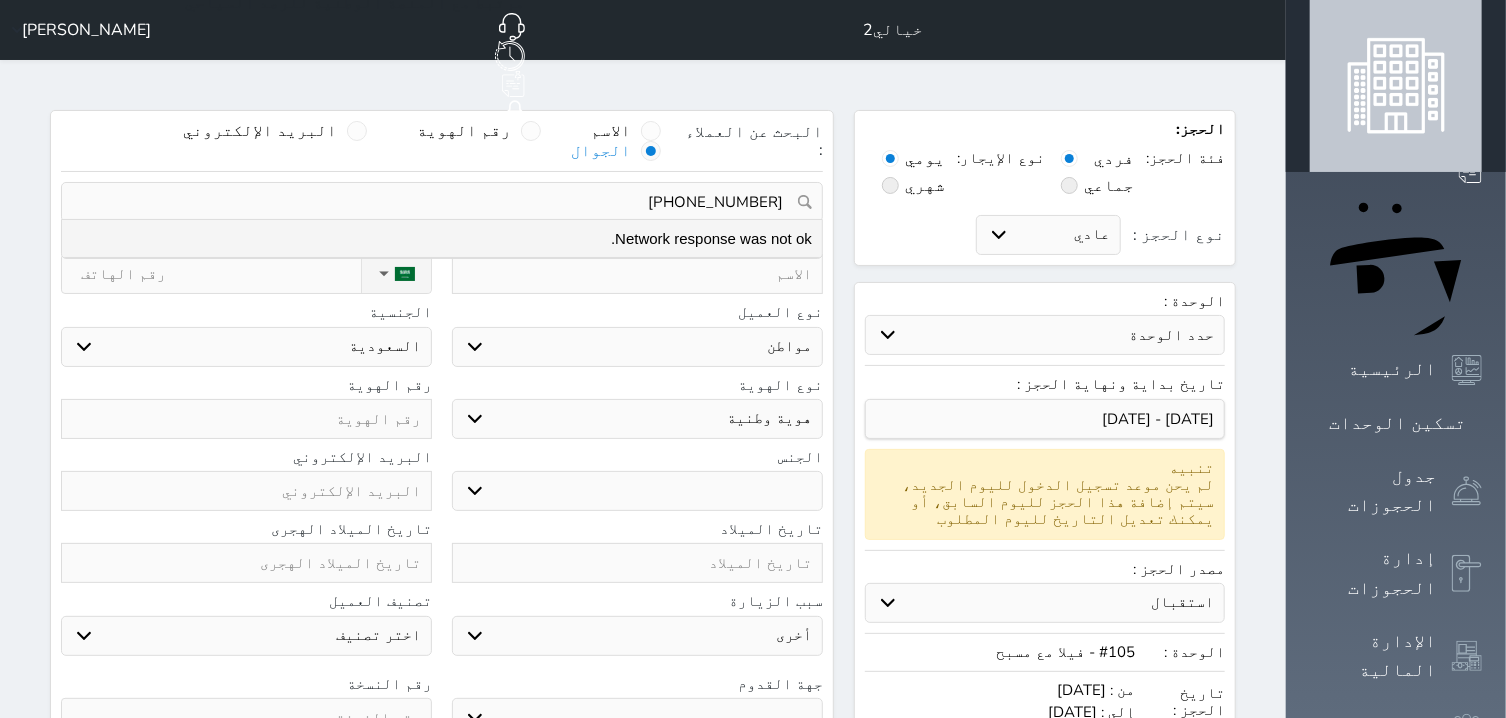 drag, startPoint x: 709, startPoint y: 153, endPoint x: 801, endPoint y: 151, distance: 92.021736 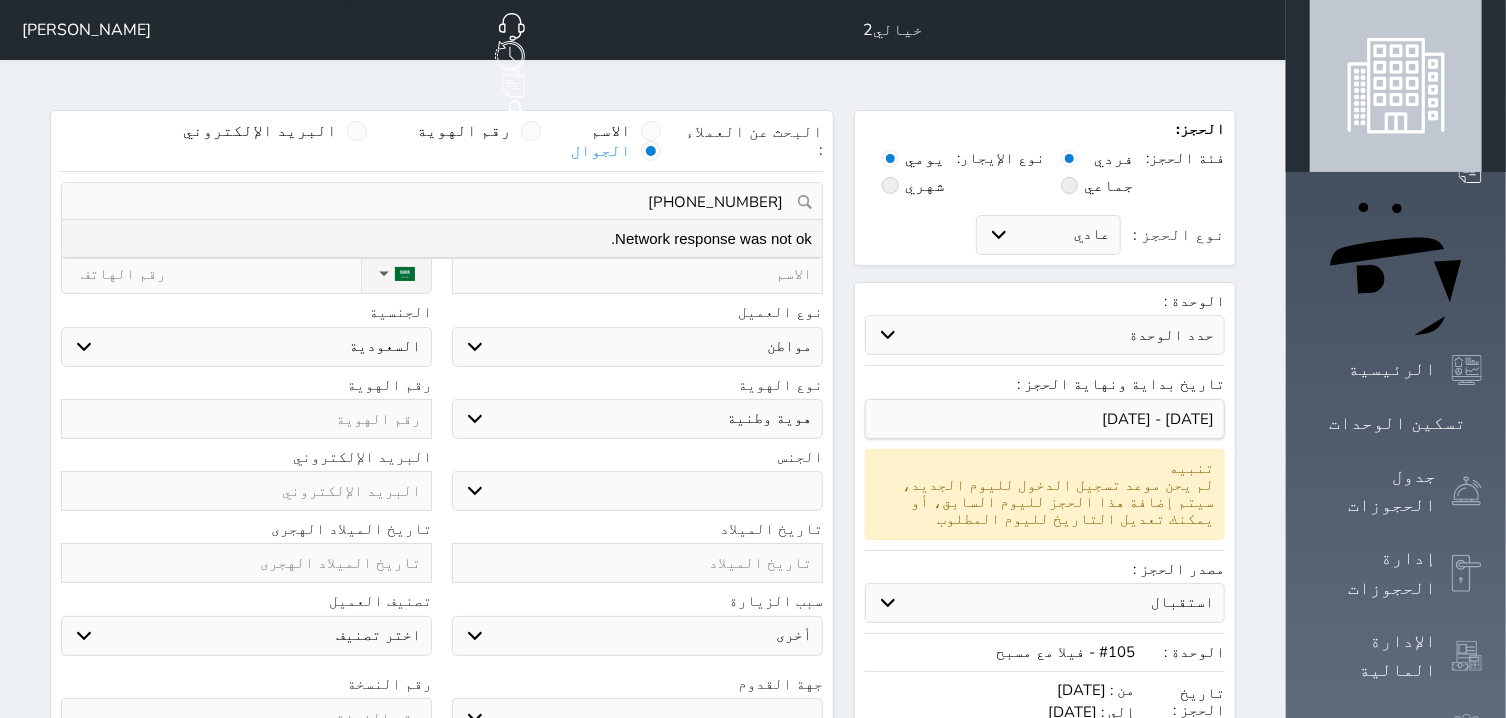 click on "[PHONE_NUMBER]" at bounding box center [435, 202] 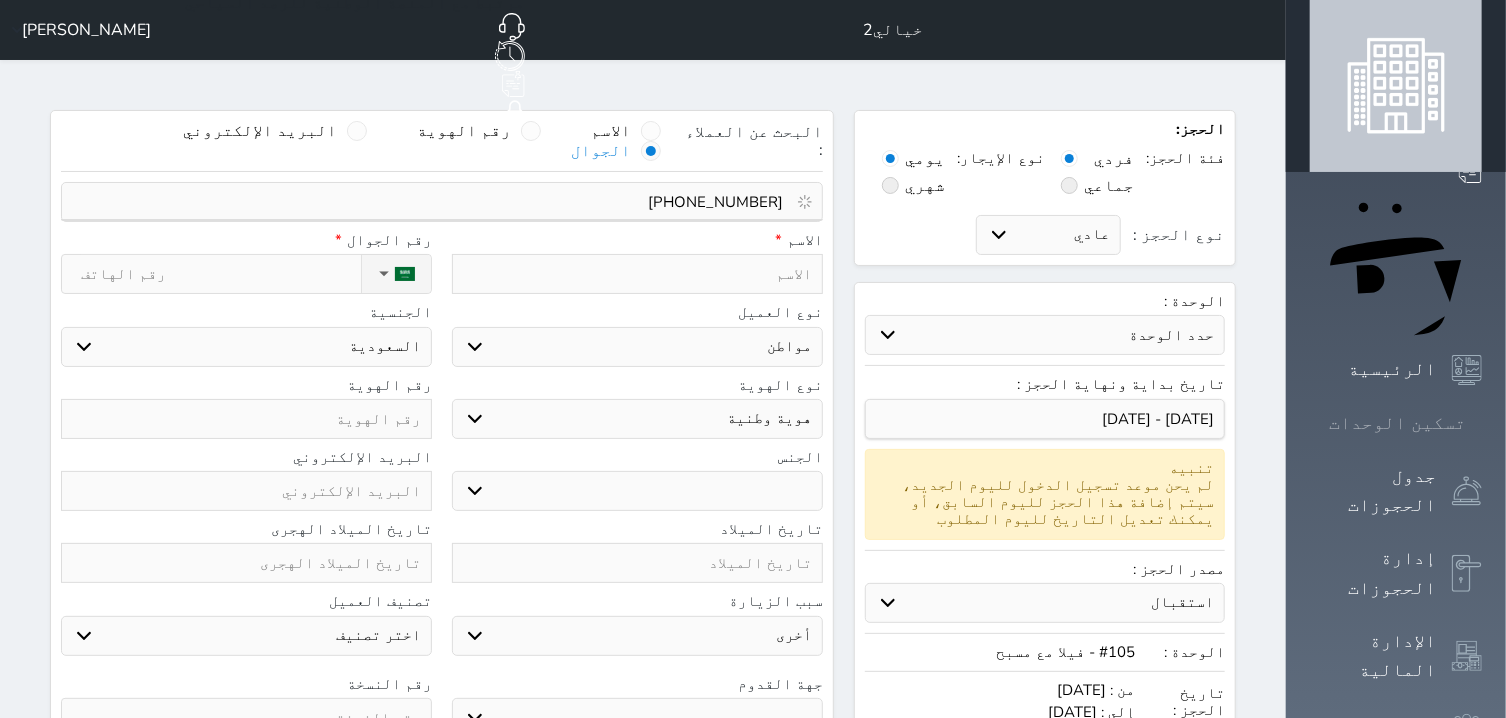 type on "[PHONE_NUMBER]" 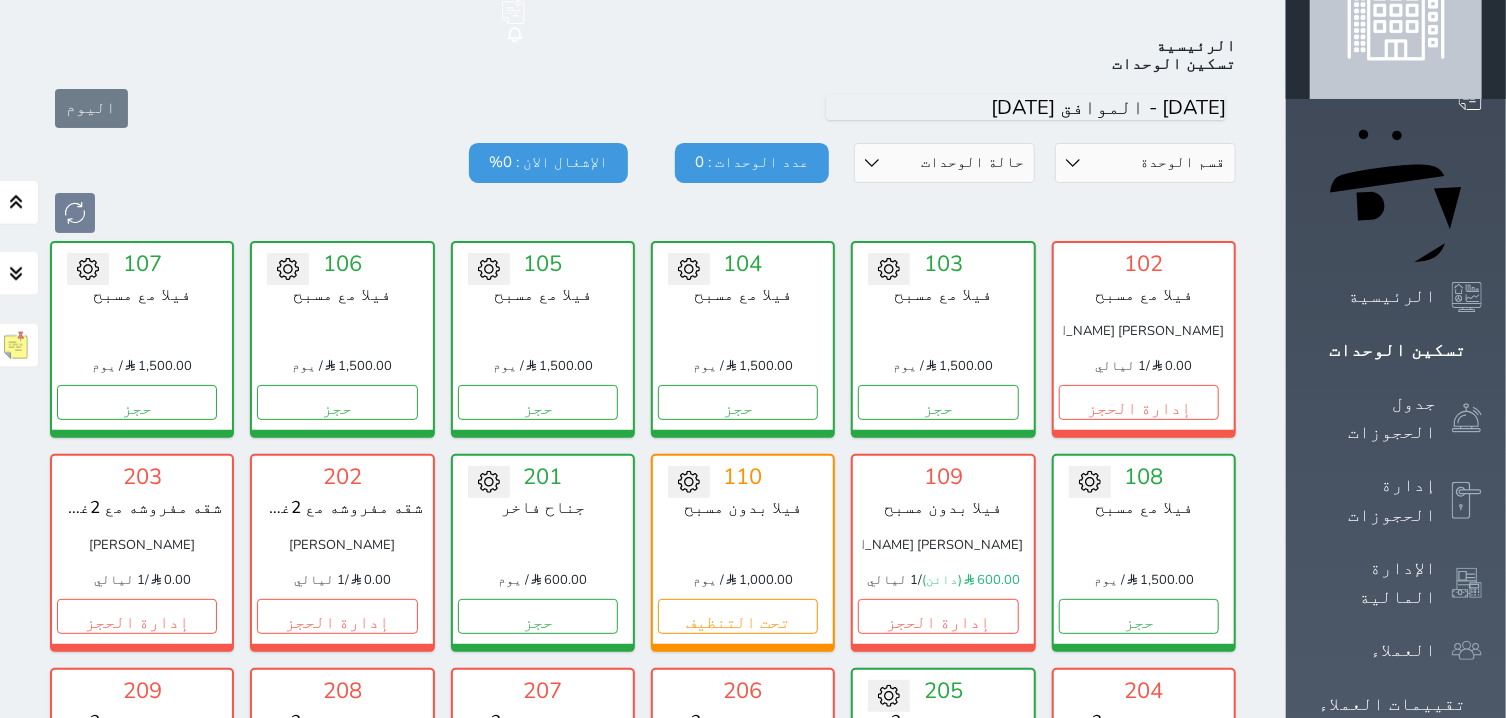 scroll, scrollTop: 77, scrollLeft: 0, axis: vertical 